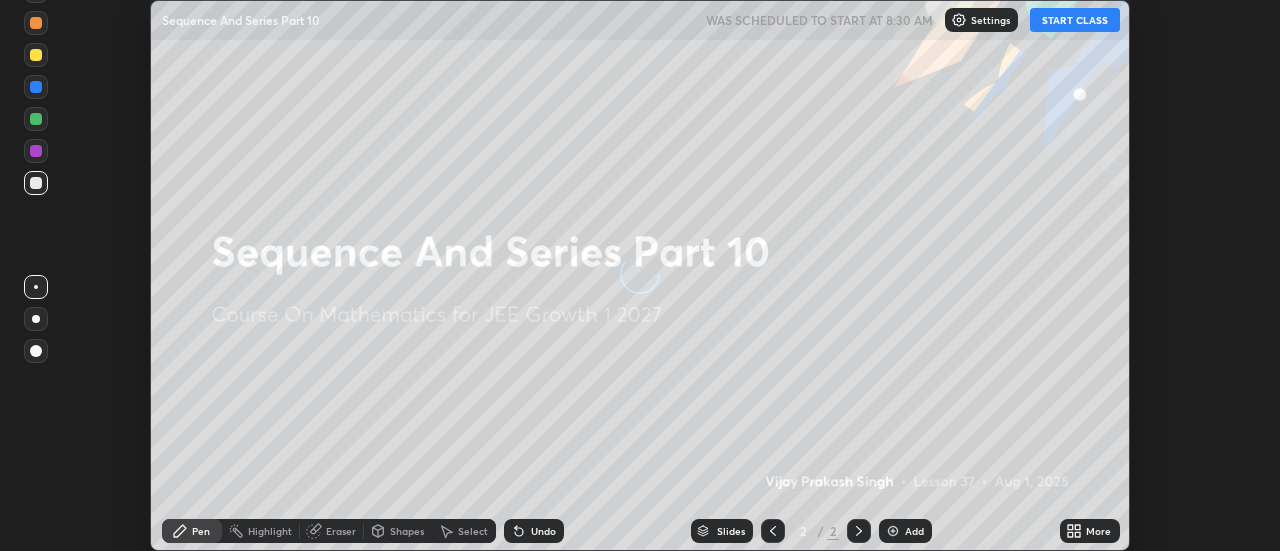 scroll, scrollTop: 0, scrollLeft: 0, axis: both 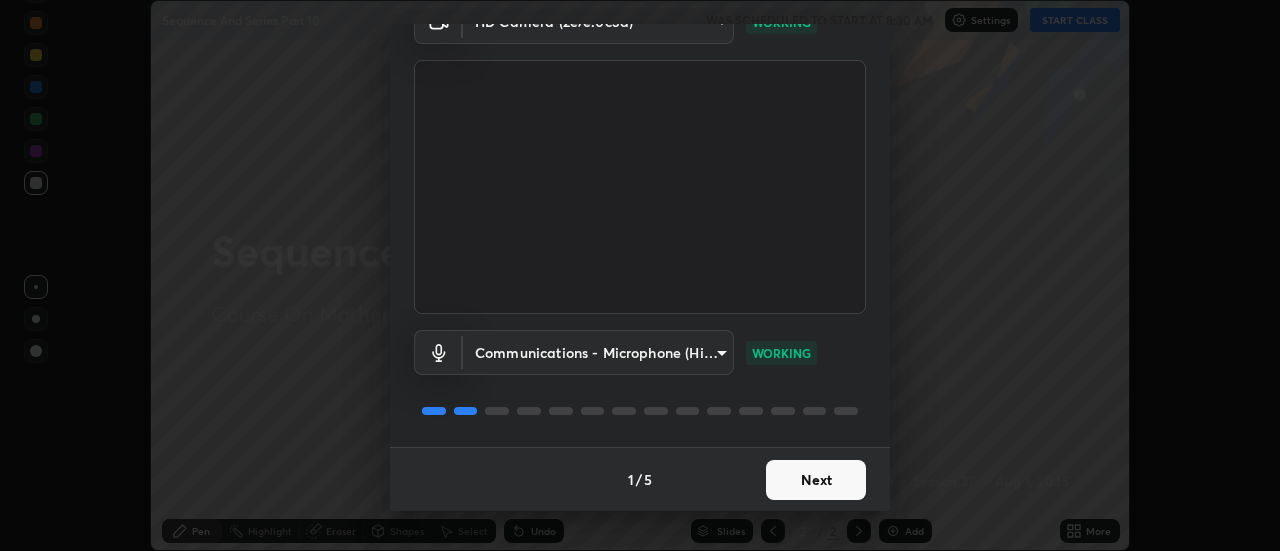 click on "Next" at bounding box center (816, 480) 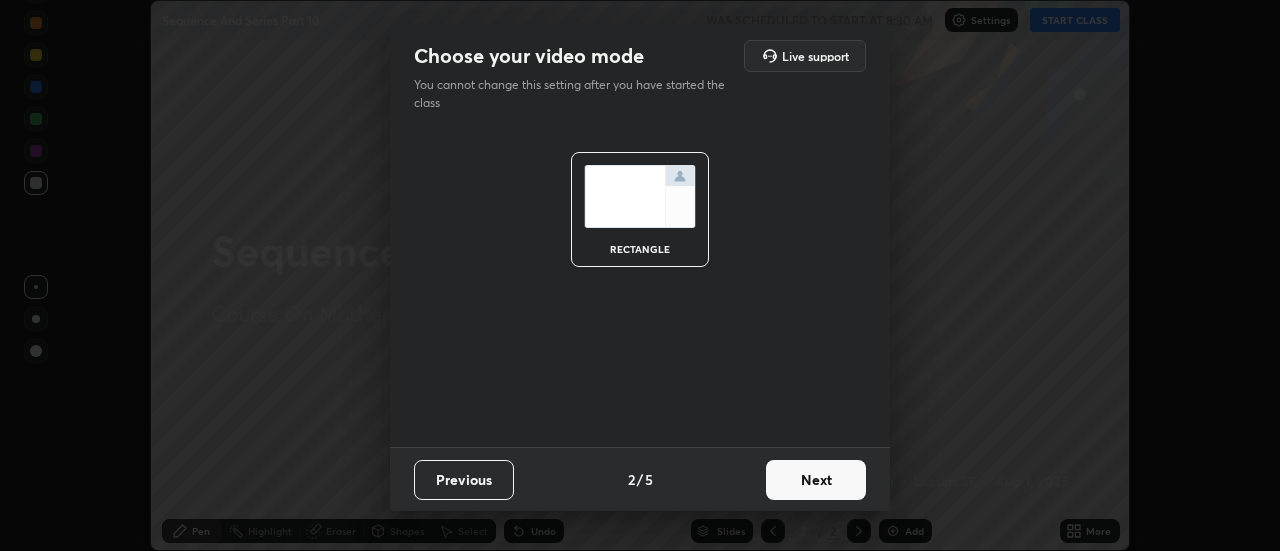 scroll, scrollTop: 0, scrollLeft: 0, axis: both 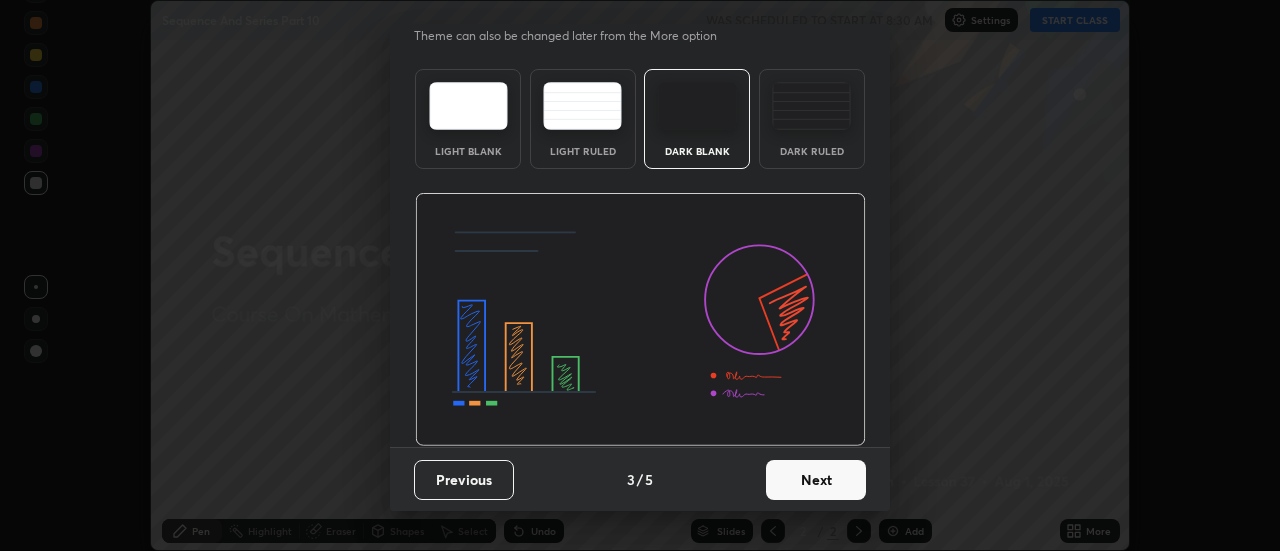 click on "Next" at bounding box center [816, 480] 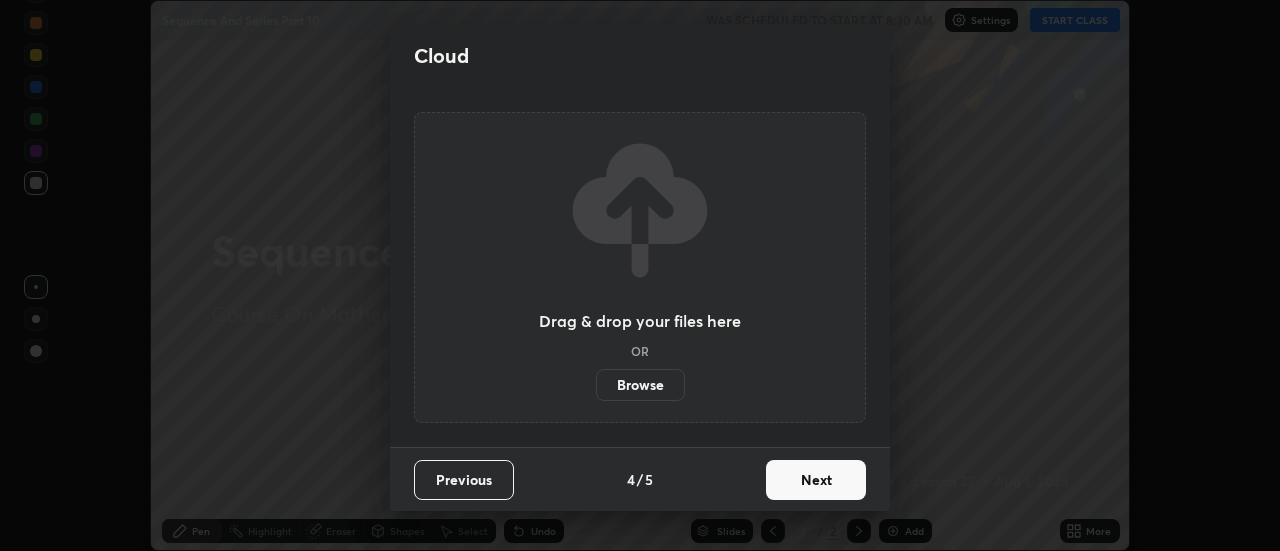 click on "Next" at bounding box center [816, 480] 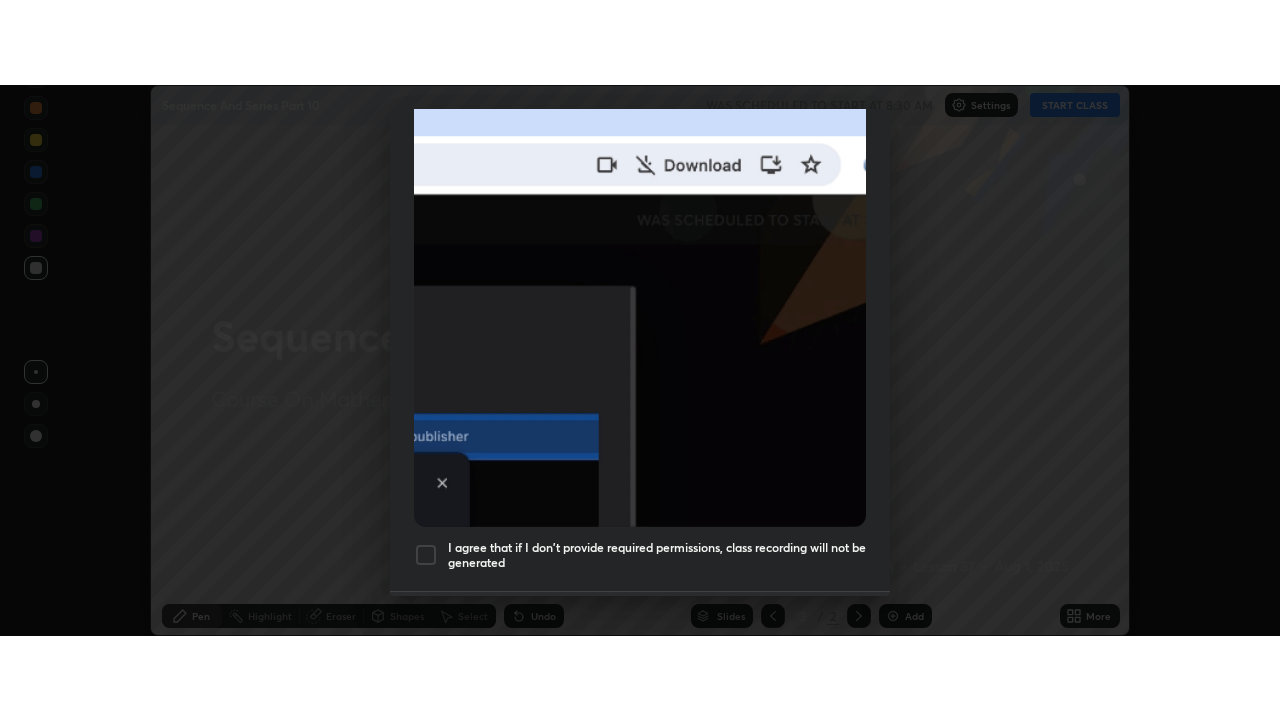 scroll, scrollTop: 513, scrollLeft: 0, axis: vertical 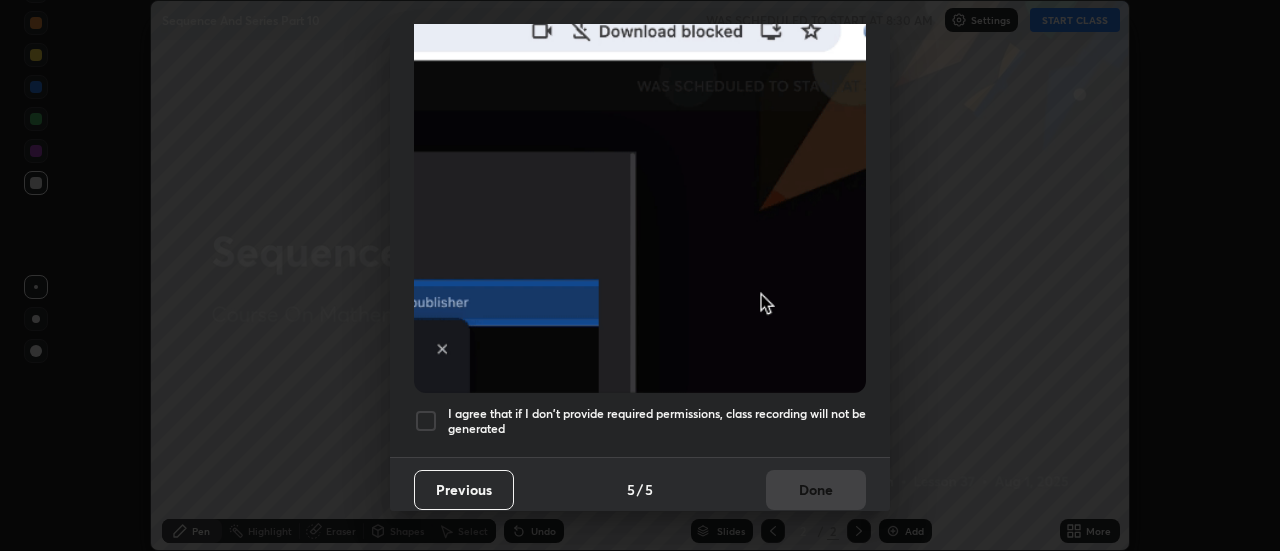 click at bounding box center [426, 421] 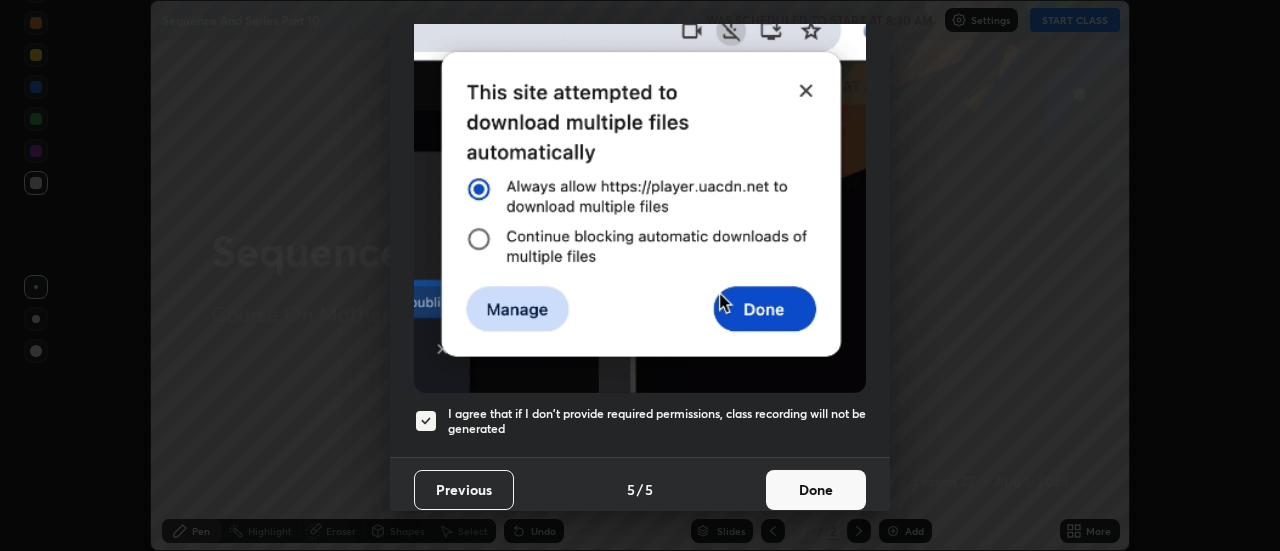 click on "Done" at bounding box center (816, 490) 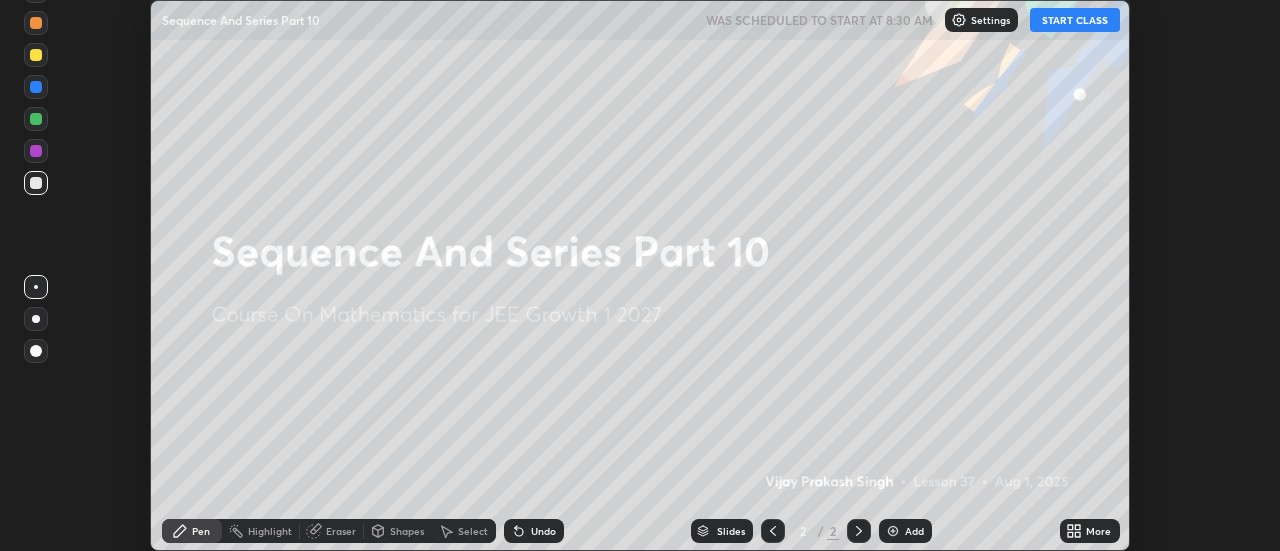 click 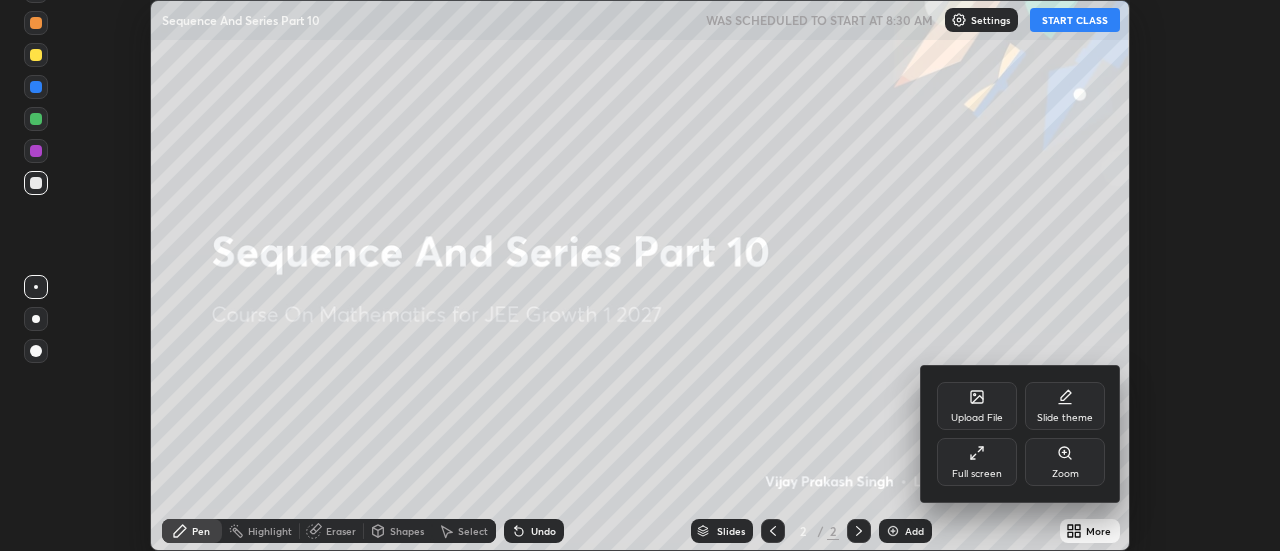 click 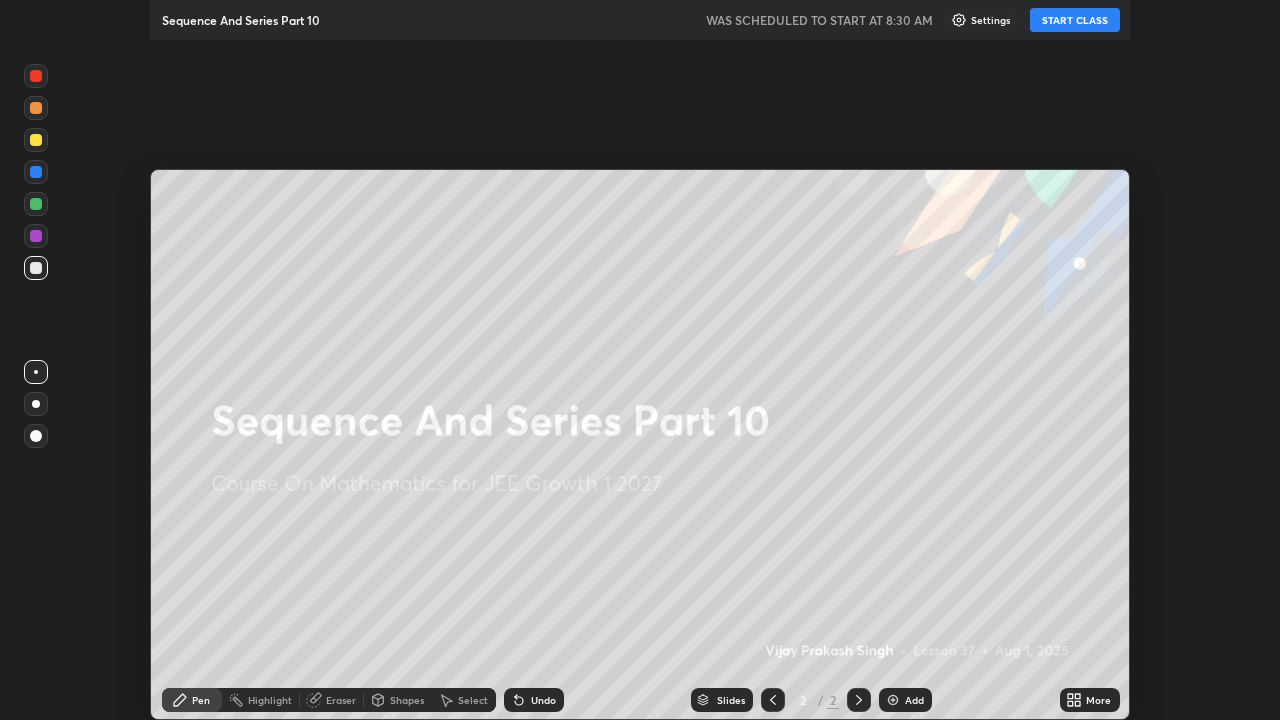 scroll, scrollTop: 99280, scrollLeft: 98720, axis: both 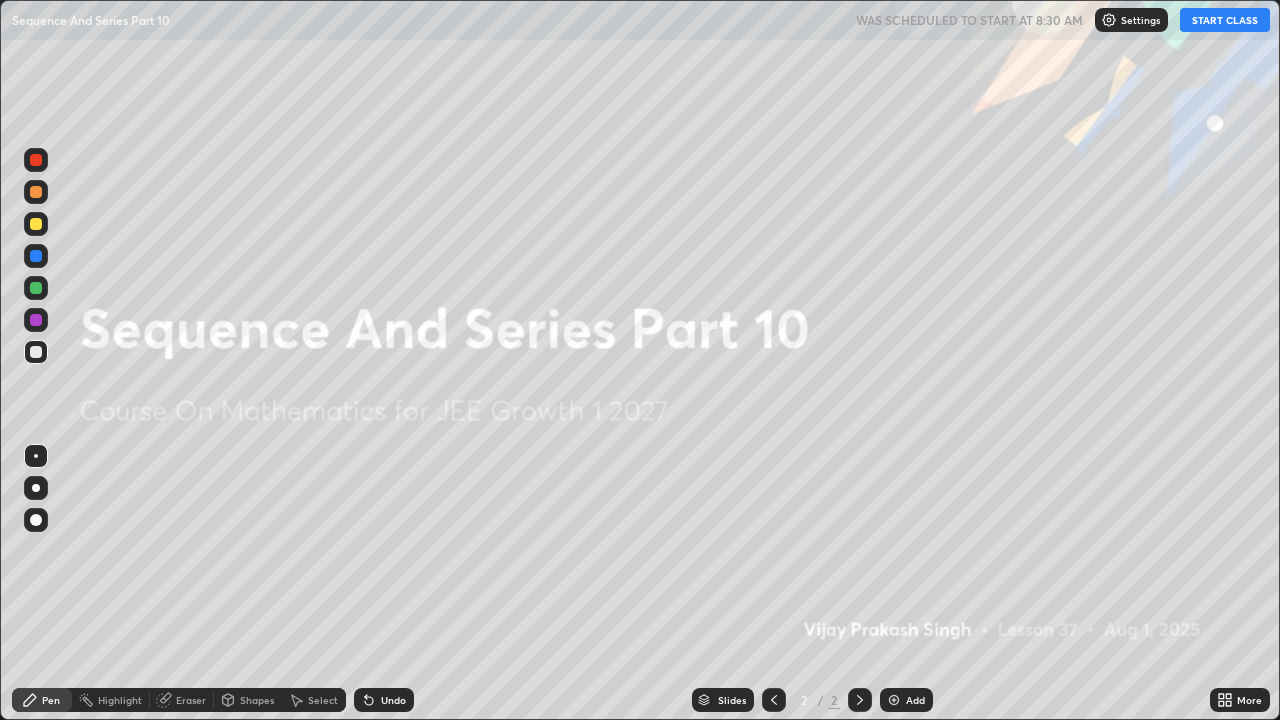 click on "START CLASS" at bounding box center (1225, 20) 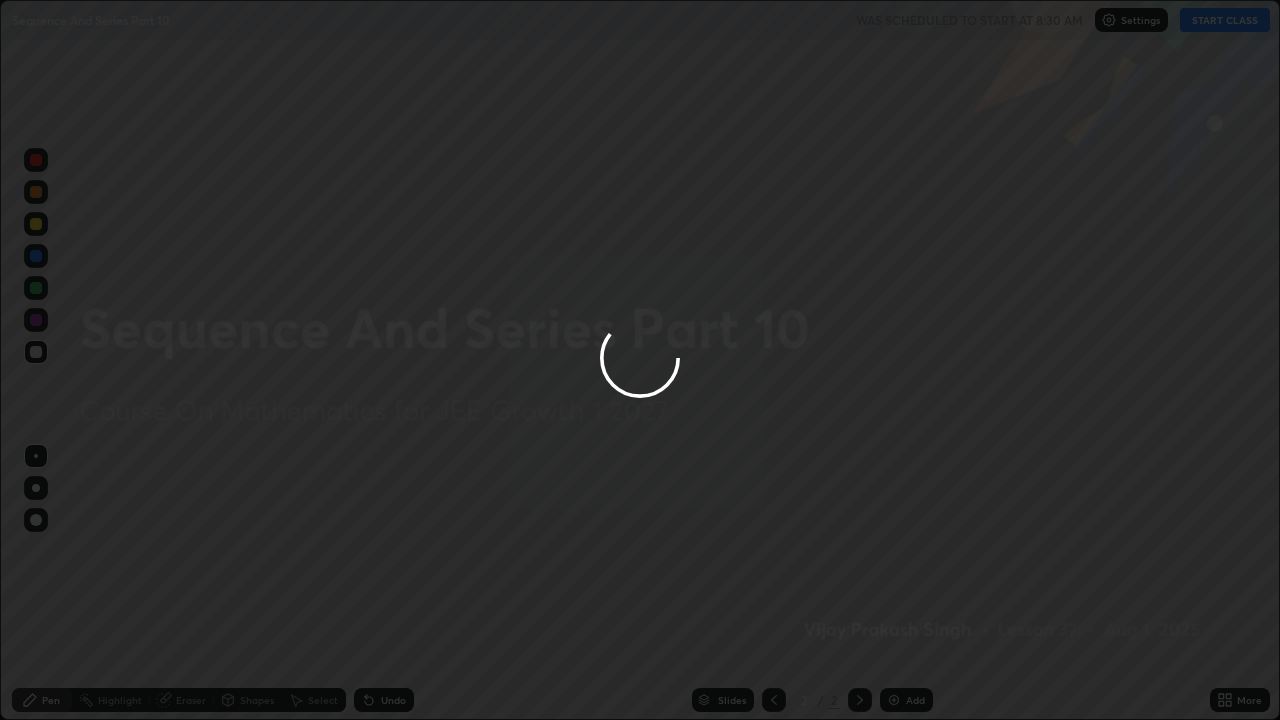 click at bounding box center [640, 360] 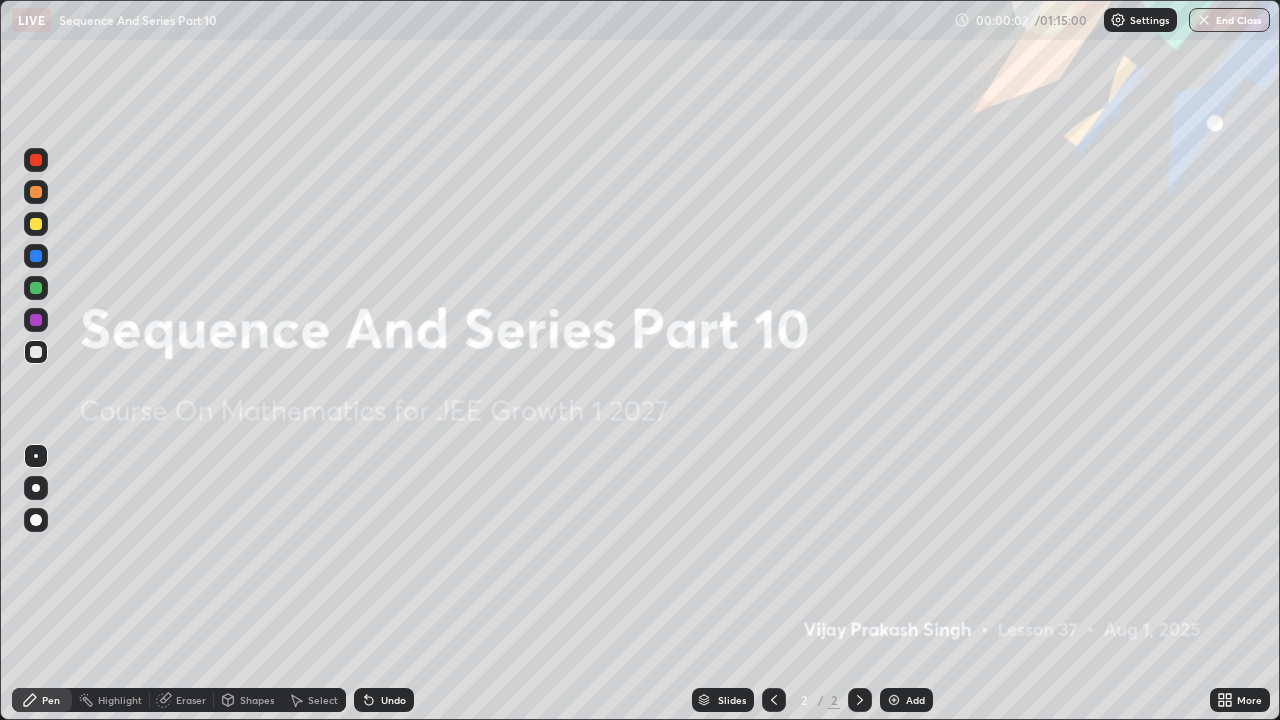click at bounding box center (894, 700) 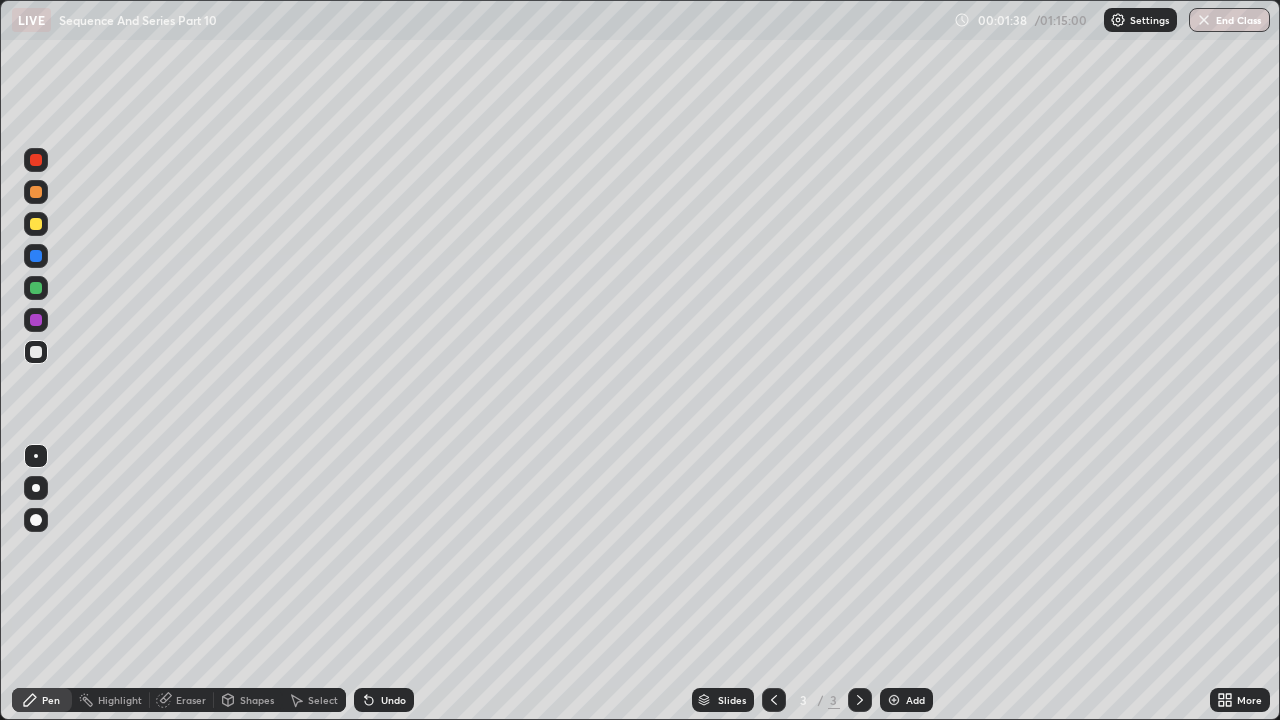 click on "Eraser" at bounding box center [182, 700] 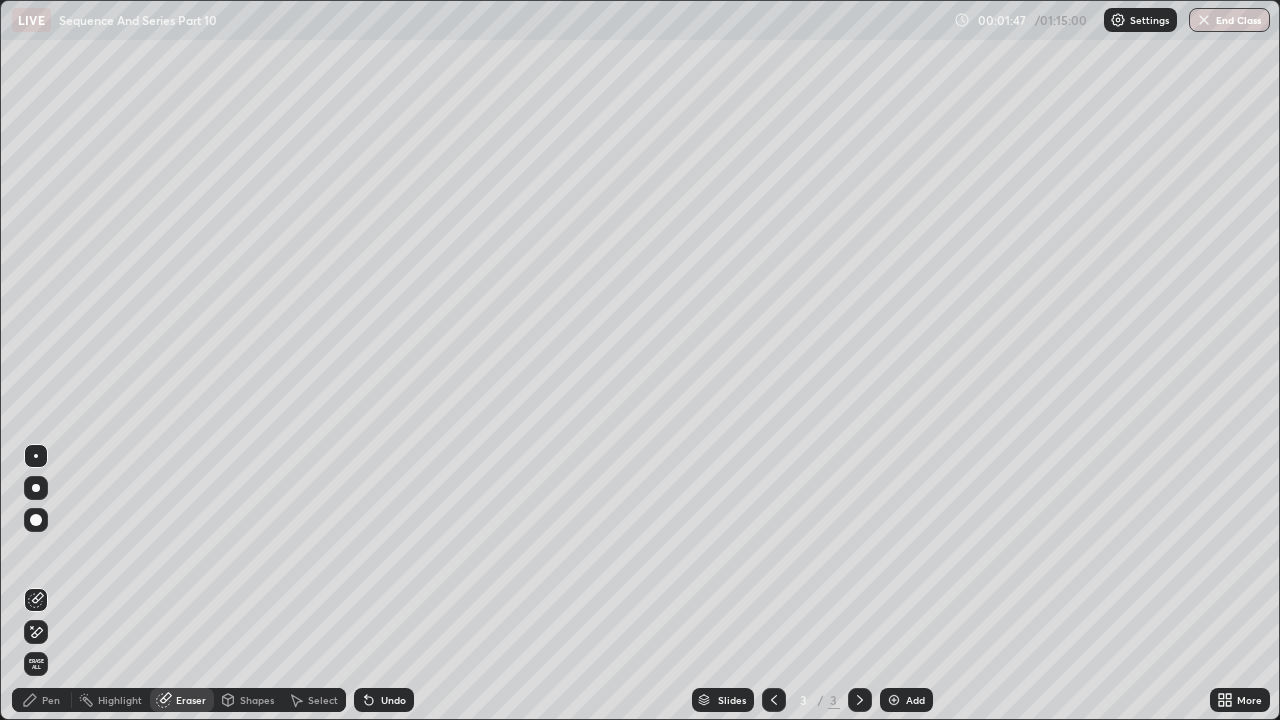 click on "Pen" at bounding box center [51, 700] 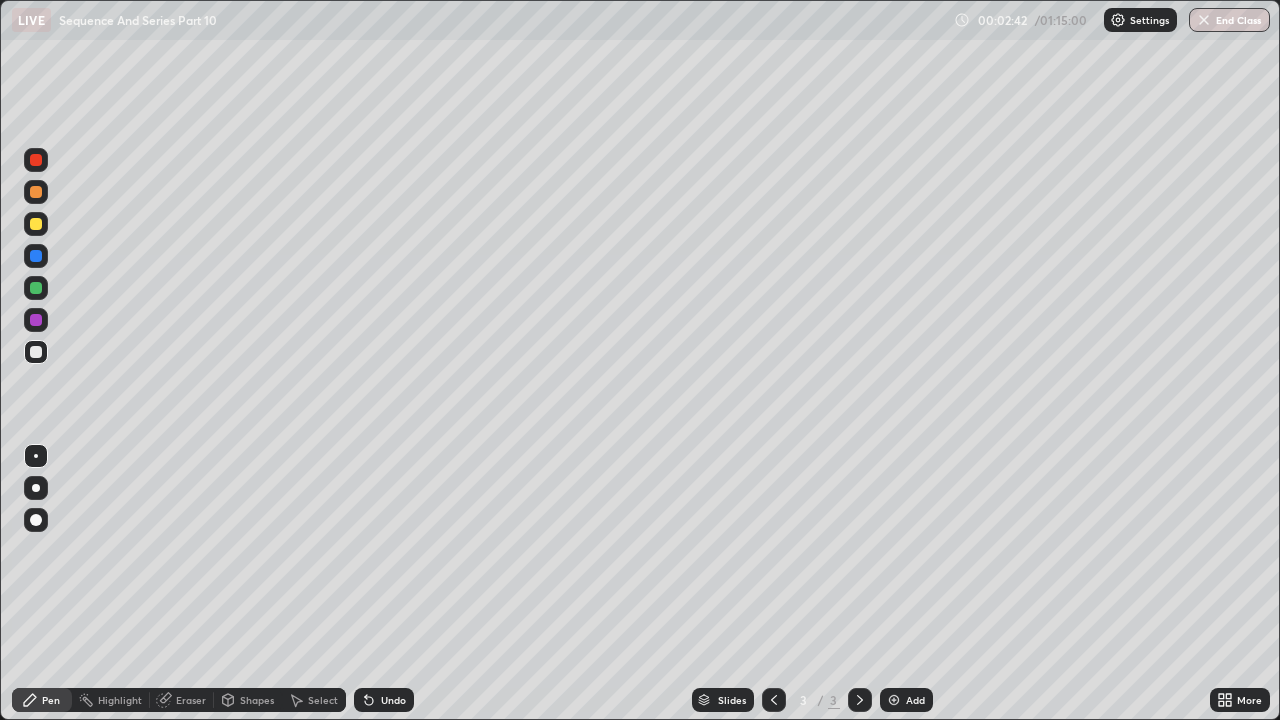 click on "Eraser" at bounding box center [191, 700] 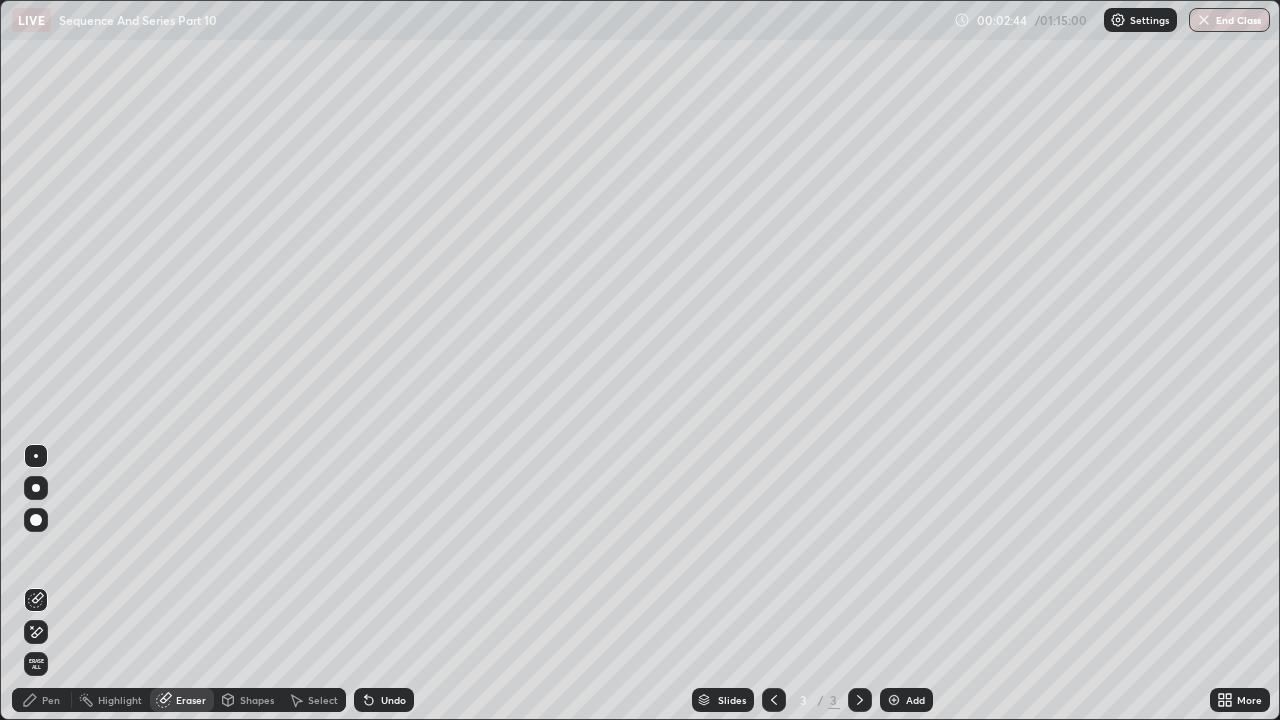 click on "Pen" at bounding box center [51, 700] 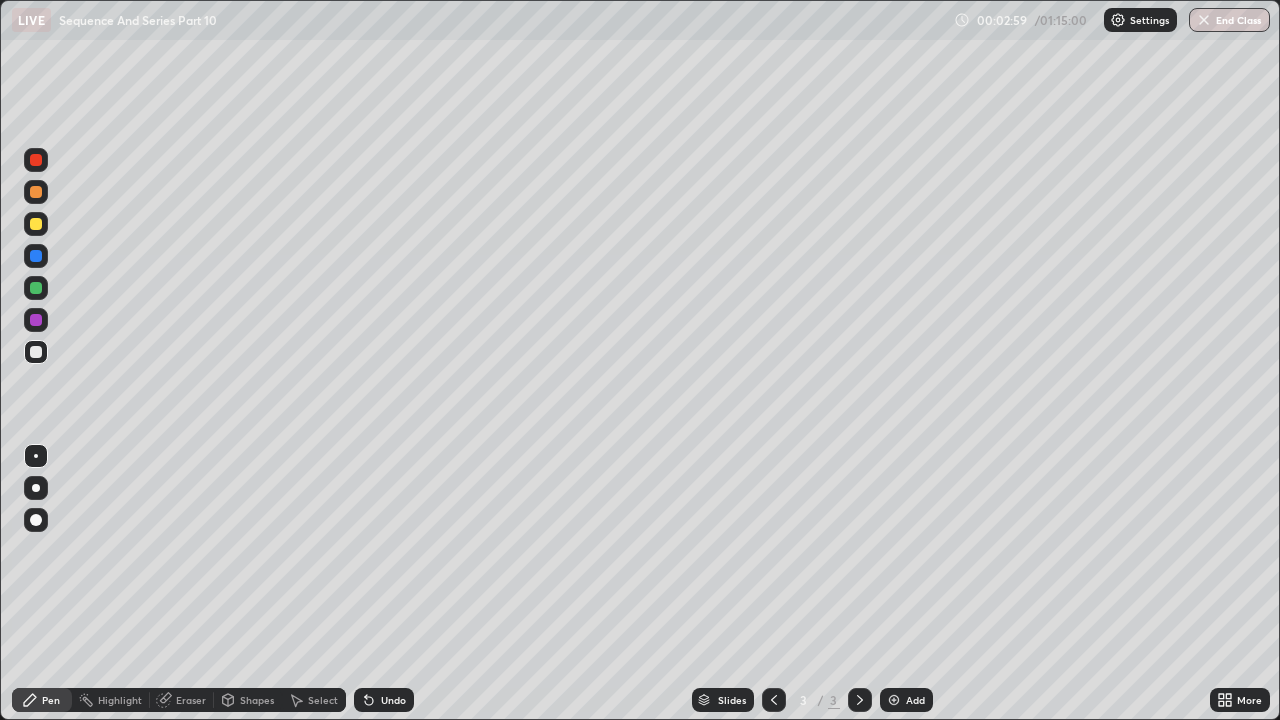 click on "Eraser" at bounding box center (191, 700) 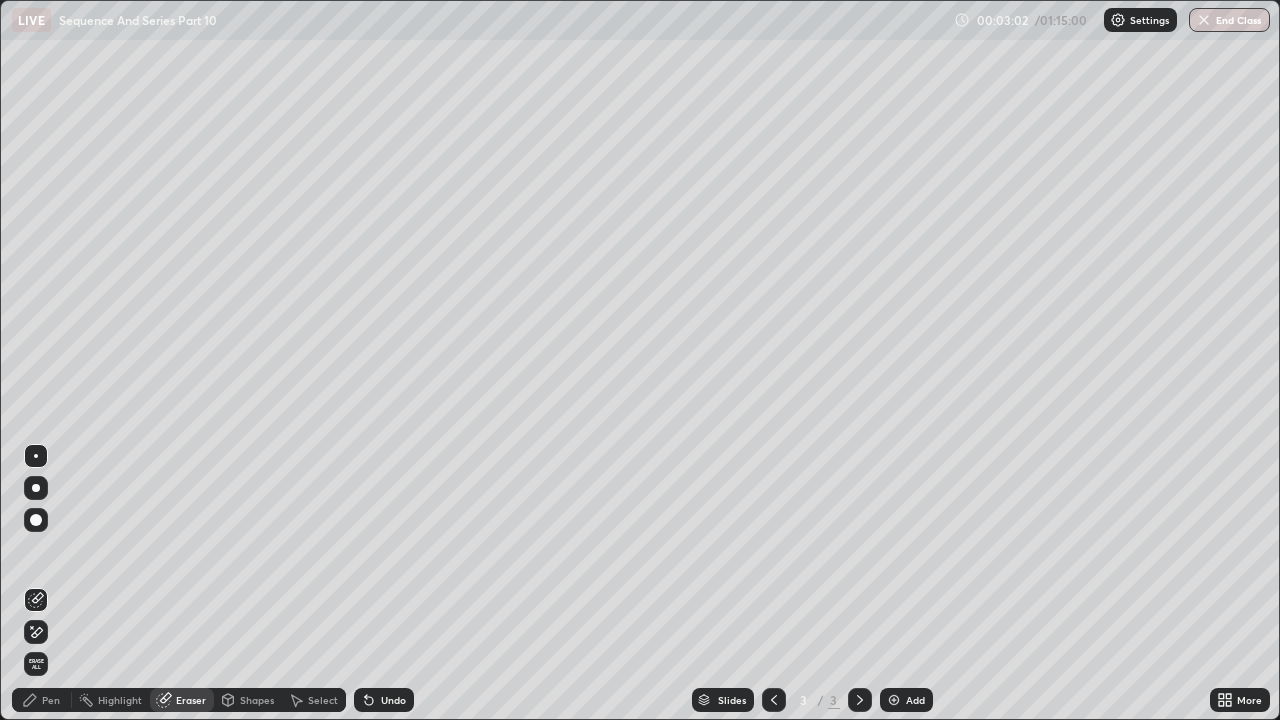 click on "Pen" at bounding box center [51, 700] 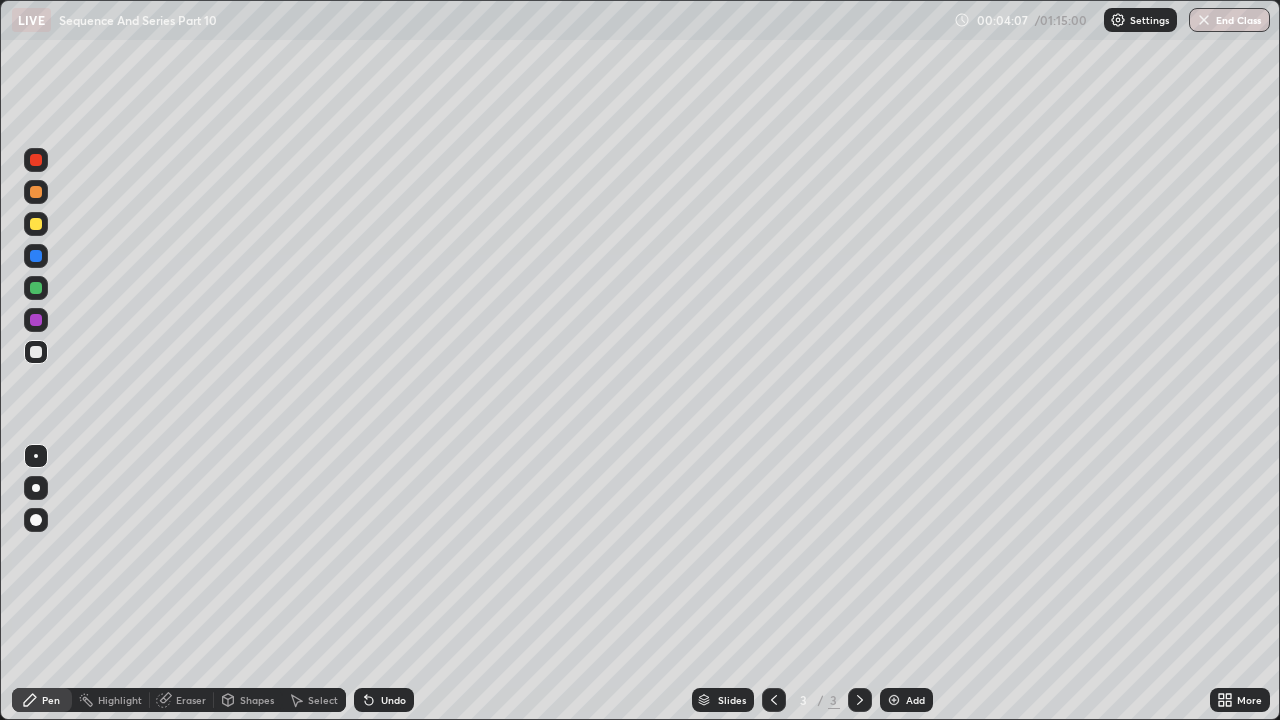 click at bounding box center (894, 700) 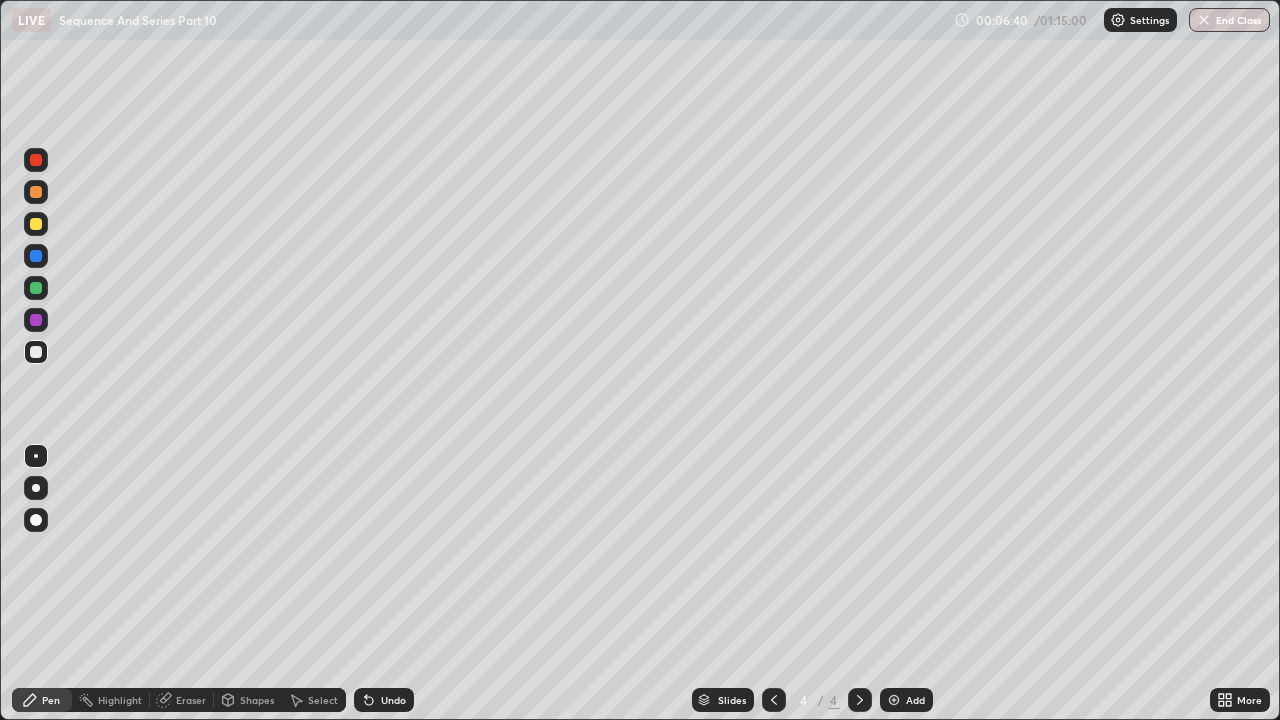 click 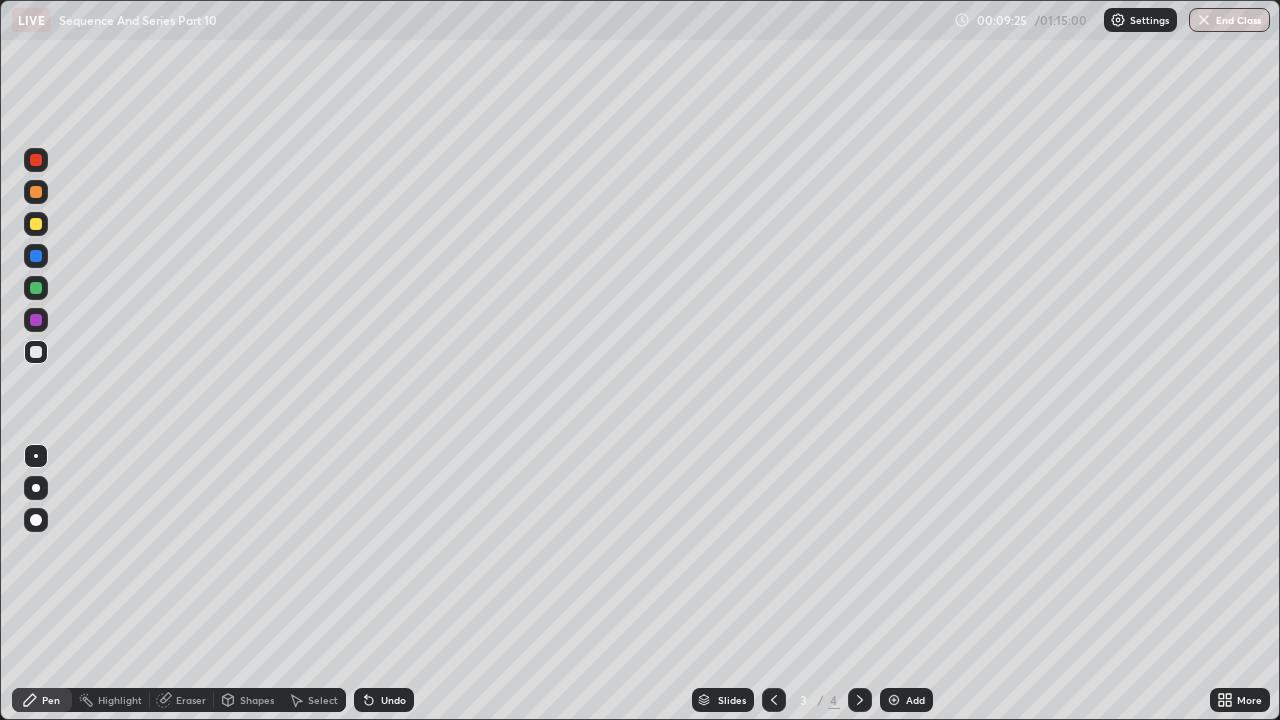 click 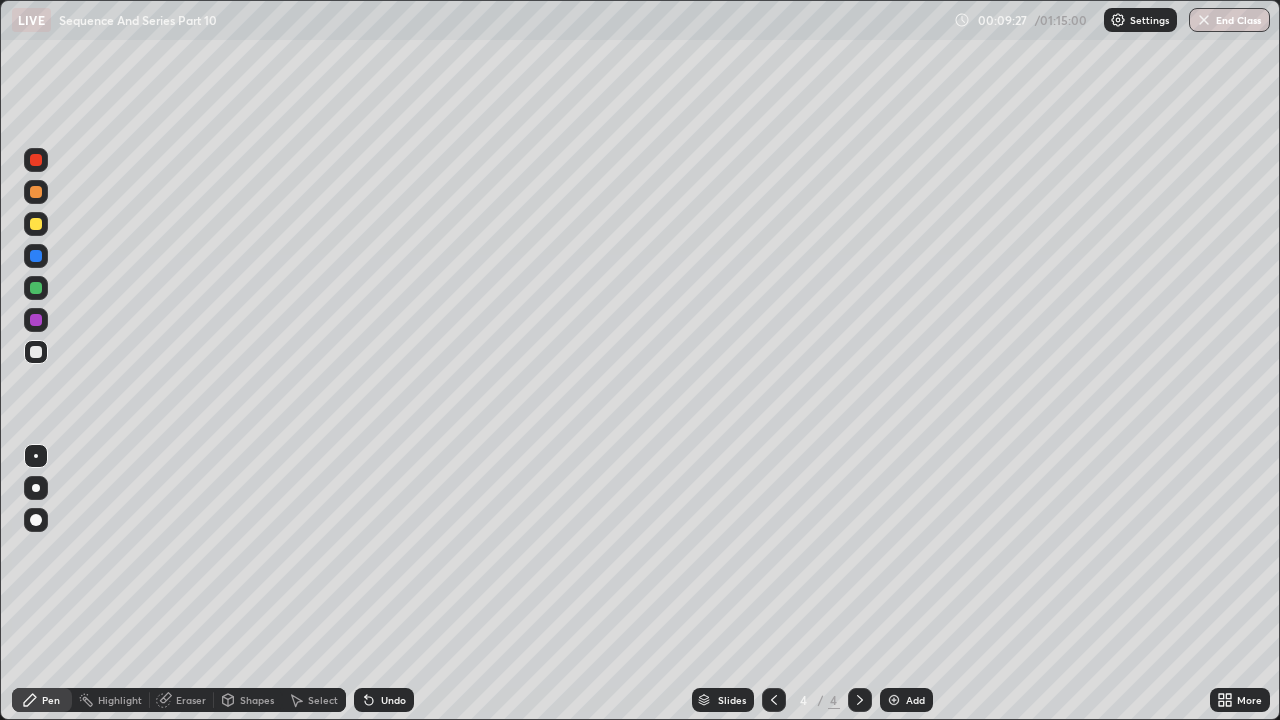 click at bounding box center (894, 700) 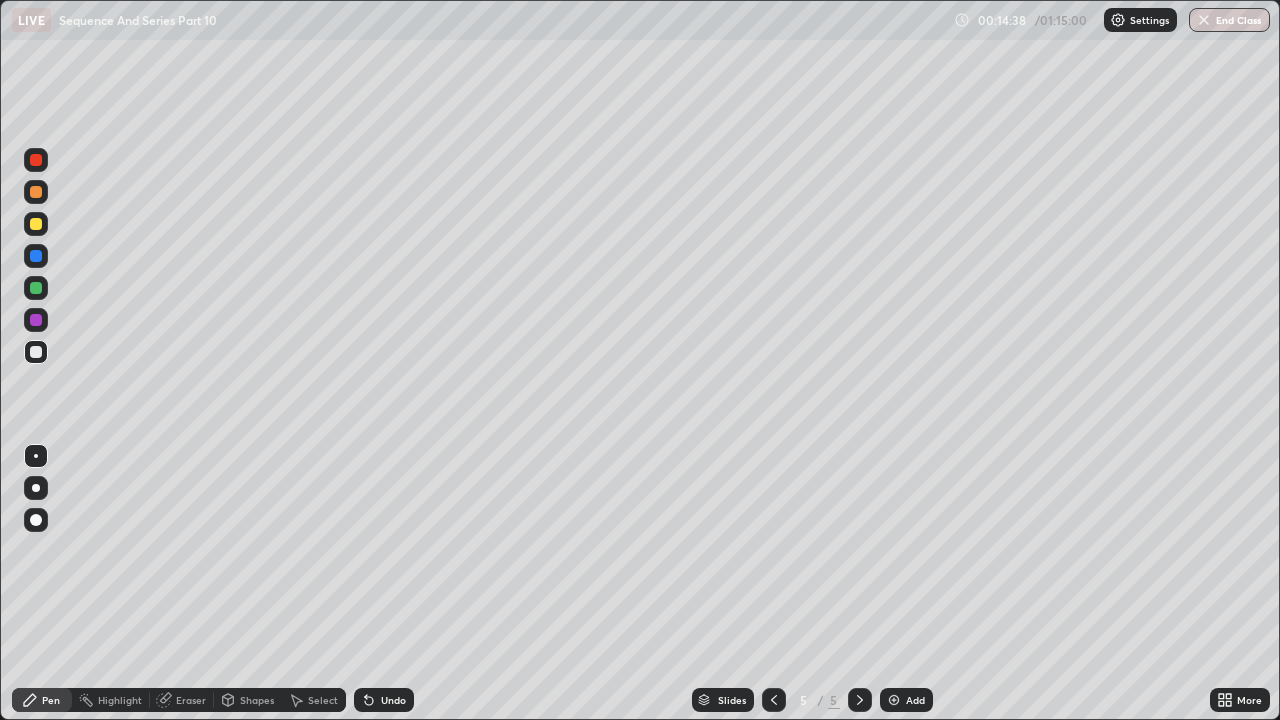 click at bounding box center [36, 224] 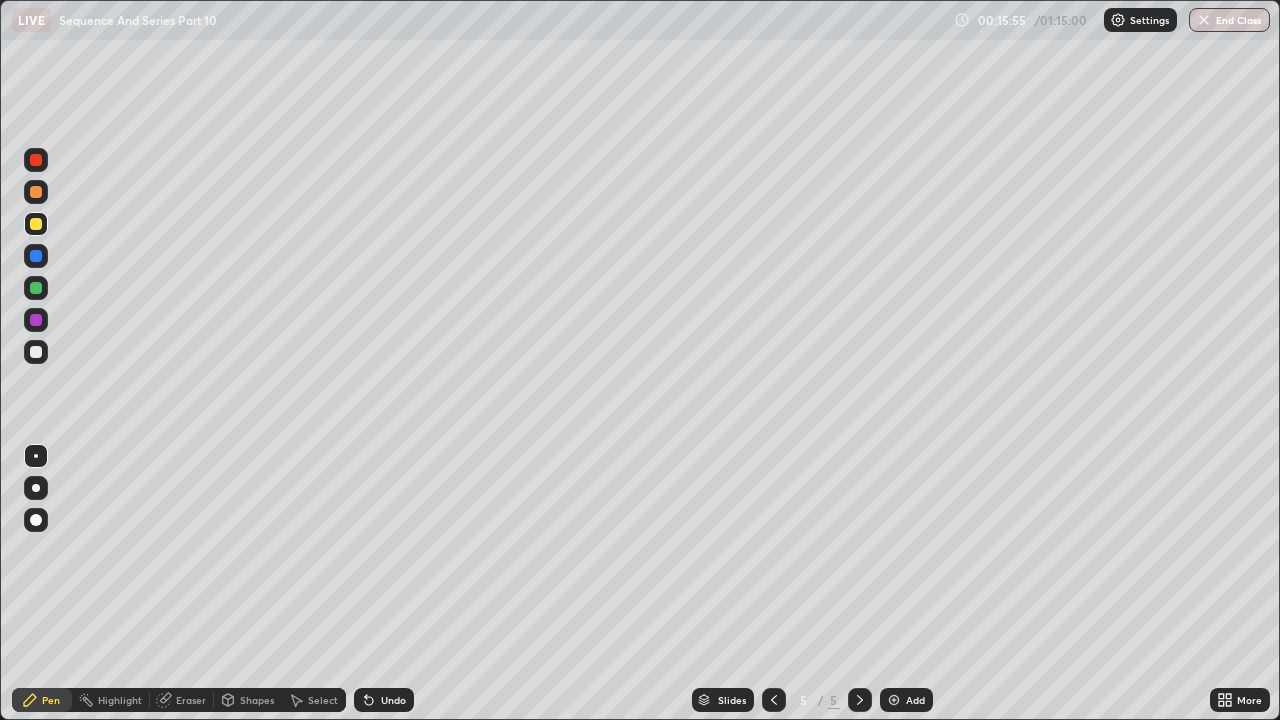 click on "Eraser" at bounding box center [191, 700] 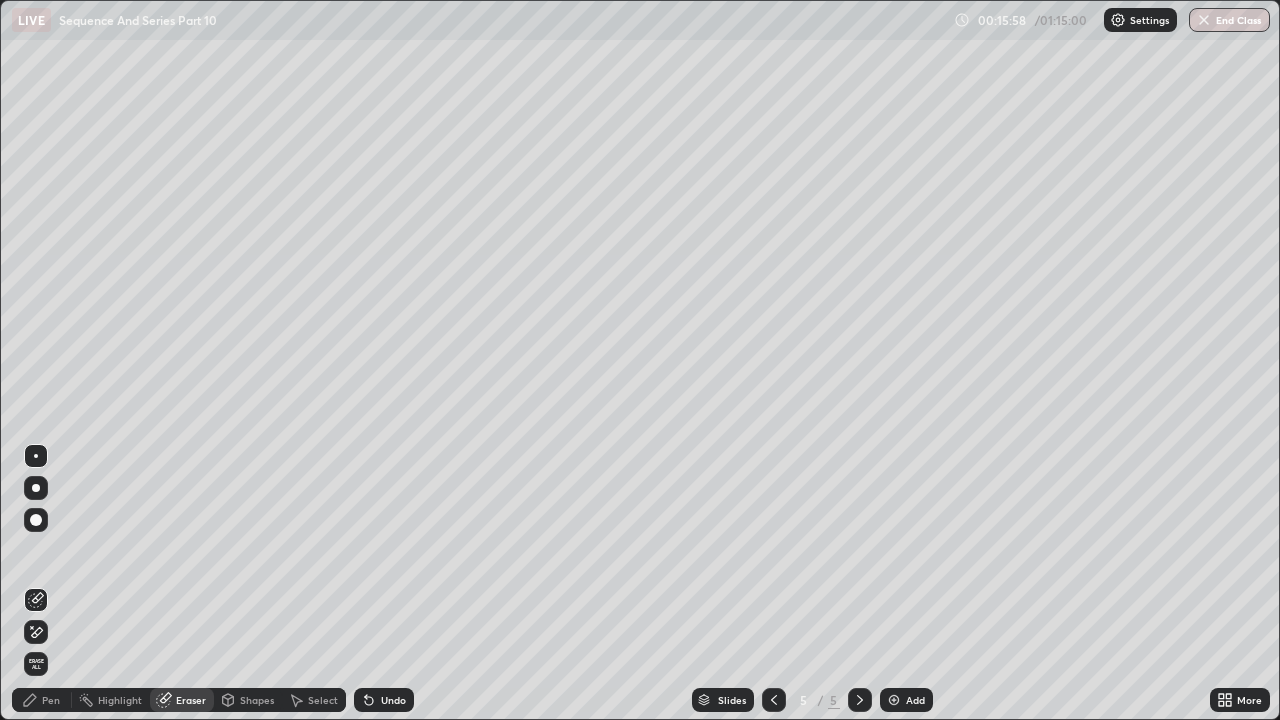 click on "Pen" at bounding box center (42, 700) 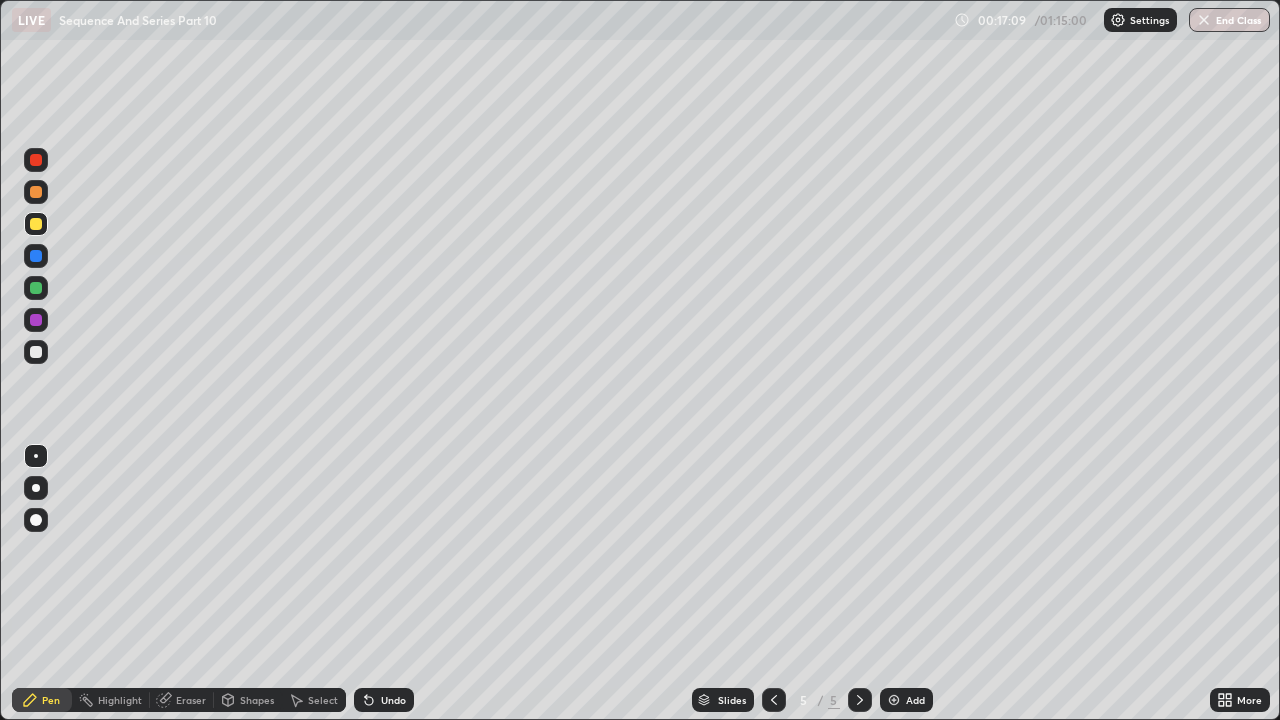click on "Slides 5 / 5 Add" at bounding box center [812, 700] 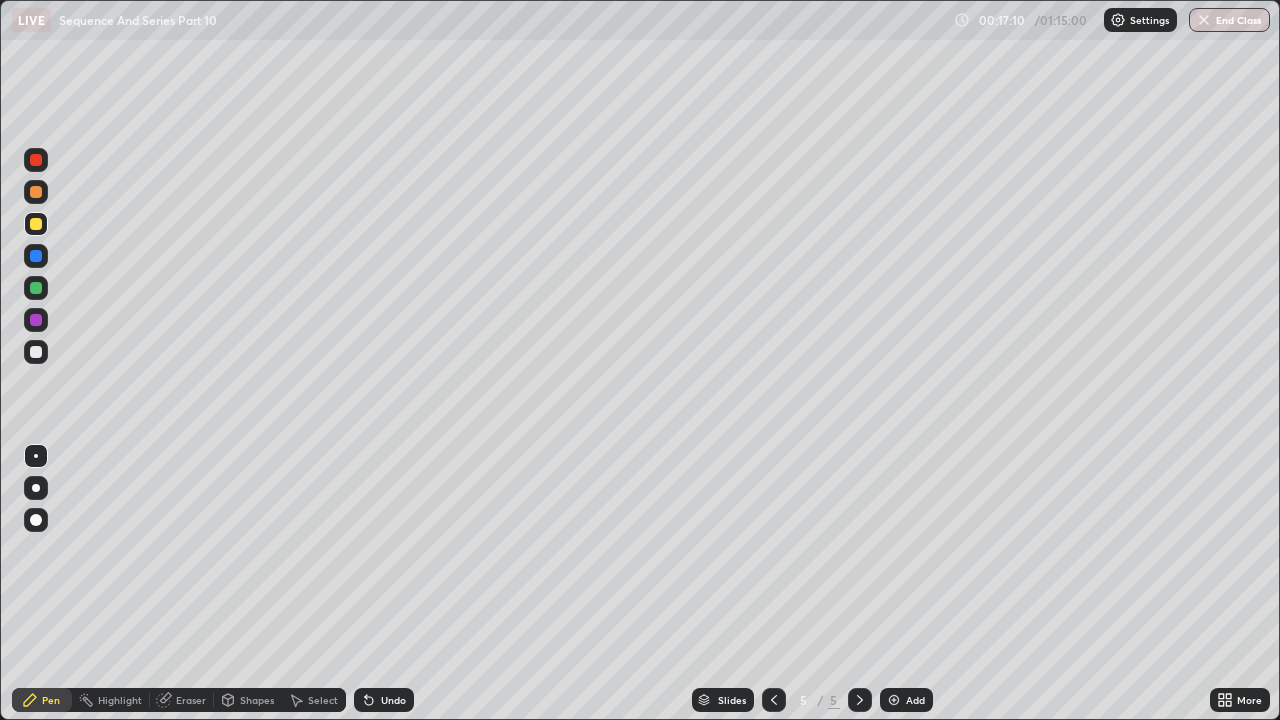 click on "Slides 5 / 5 Add" at bounding box center [812, 700] 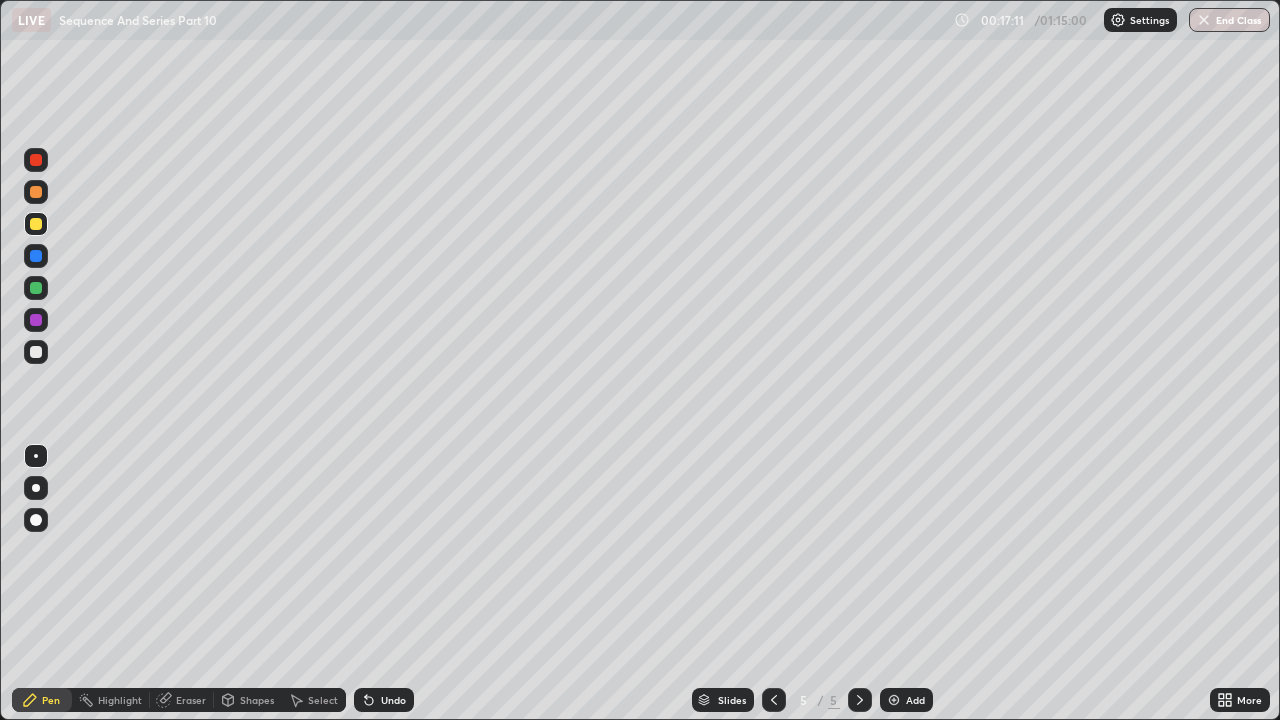 click on "Slides 5 / 5 Add" at bounding box center [812, 700] 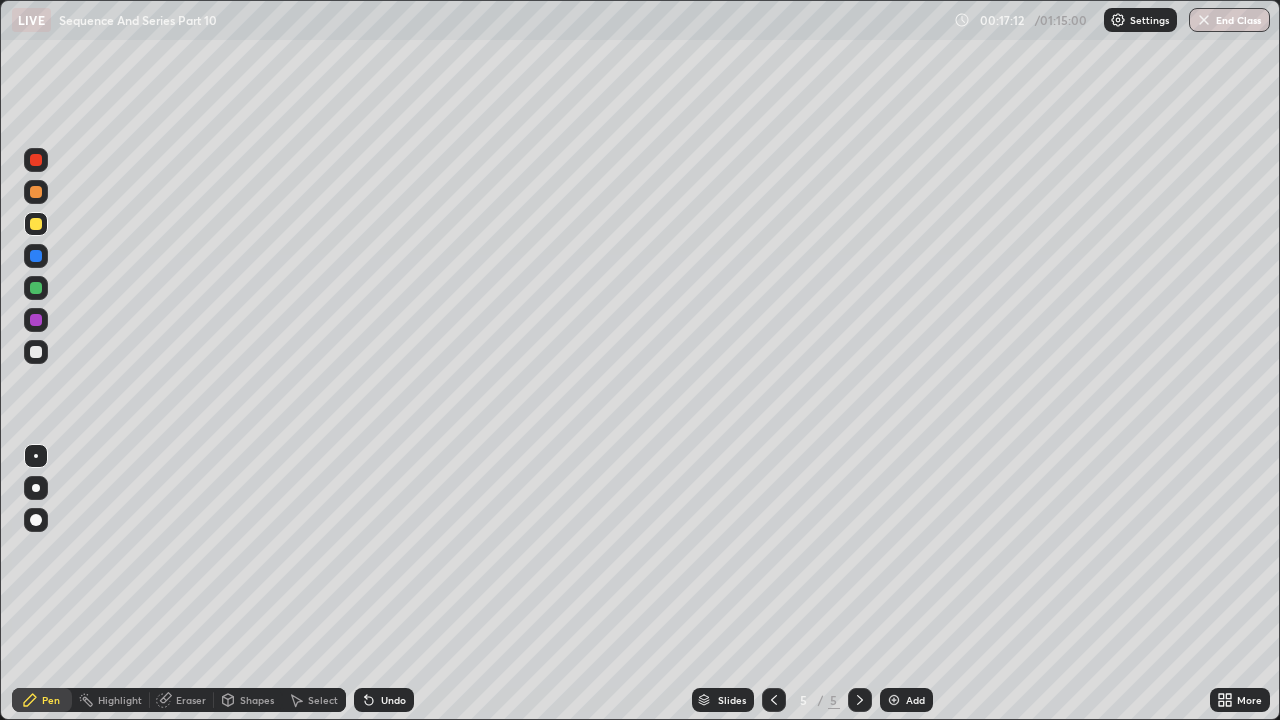 click on "Slides 5 / 5 Add" at bounding box center [812, 700] 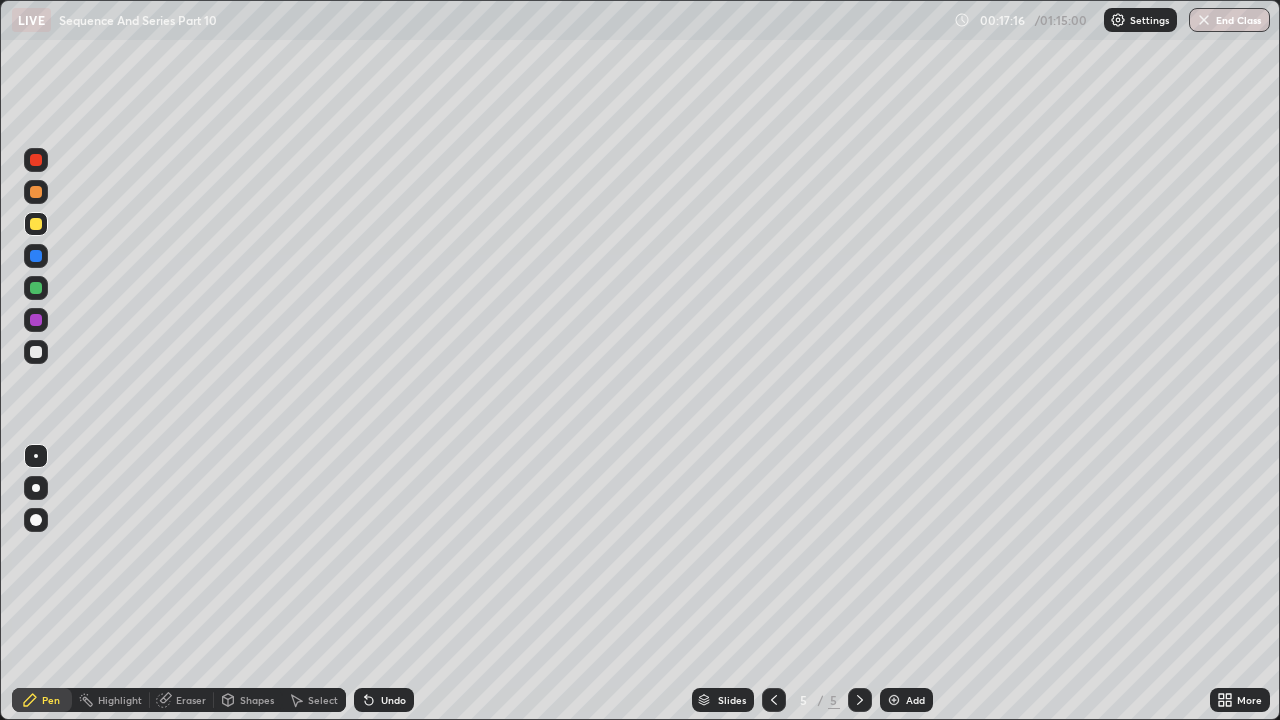 click on "Slides 5 / 5 Add" at bounding box center [812, 700] 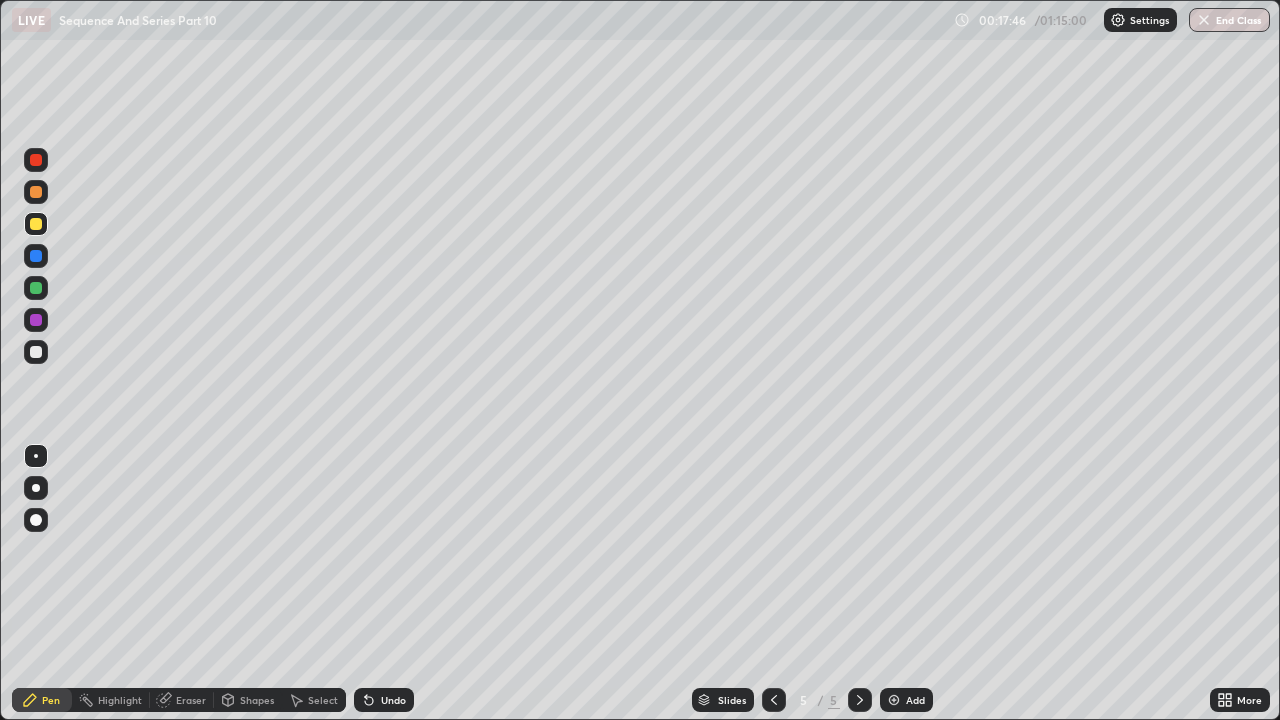 click at bounding box center (894, 700) 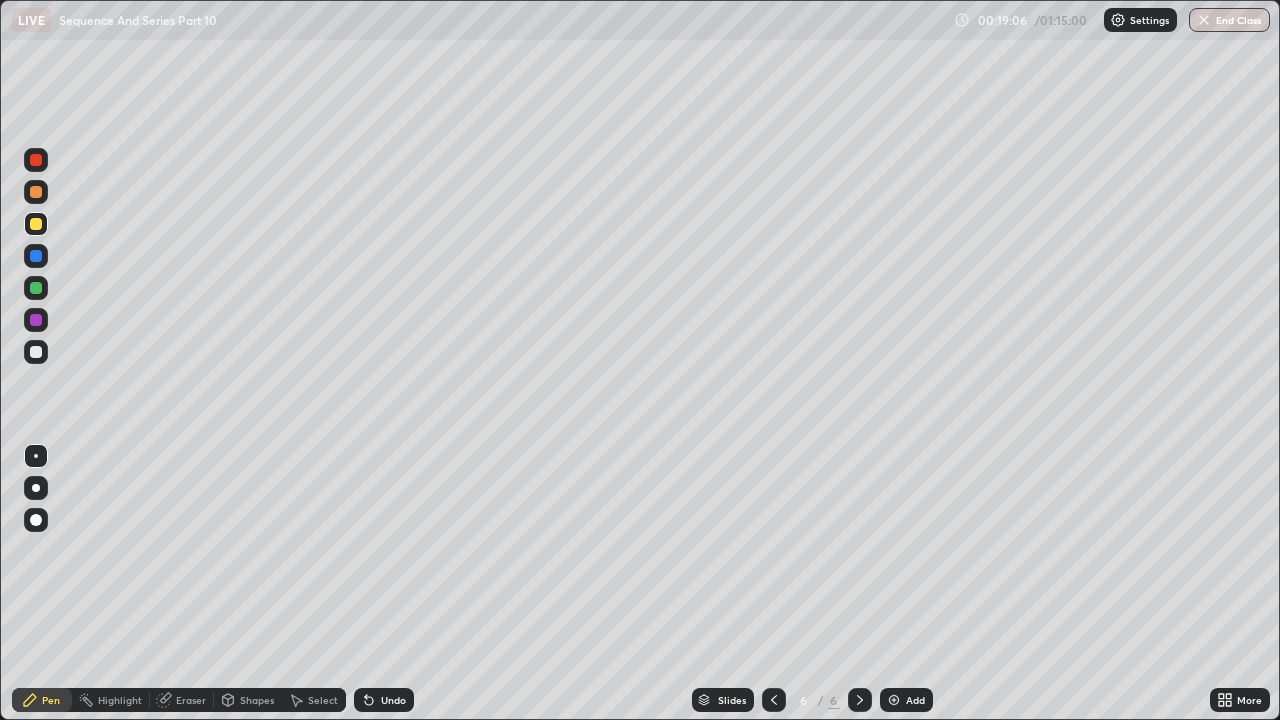 click 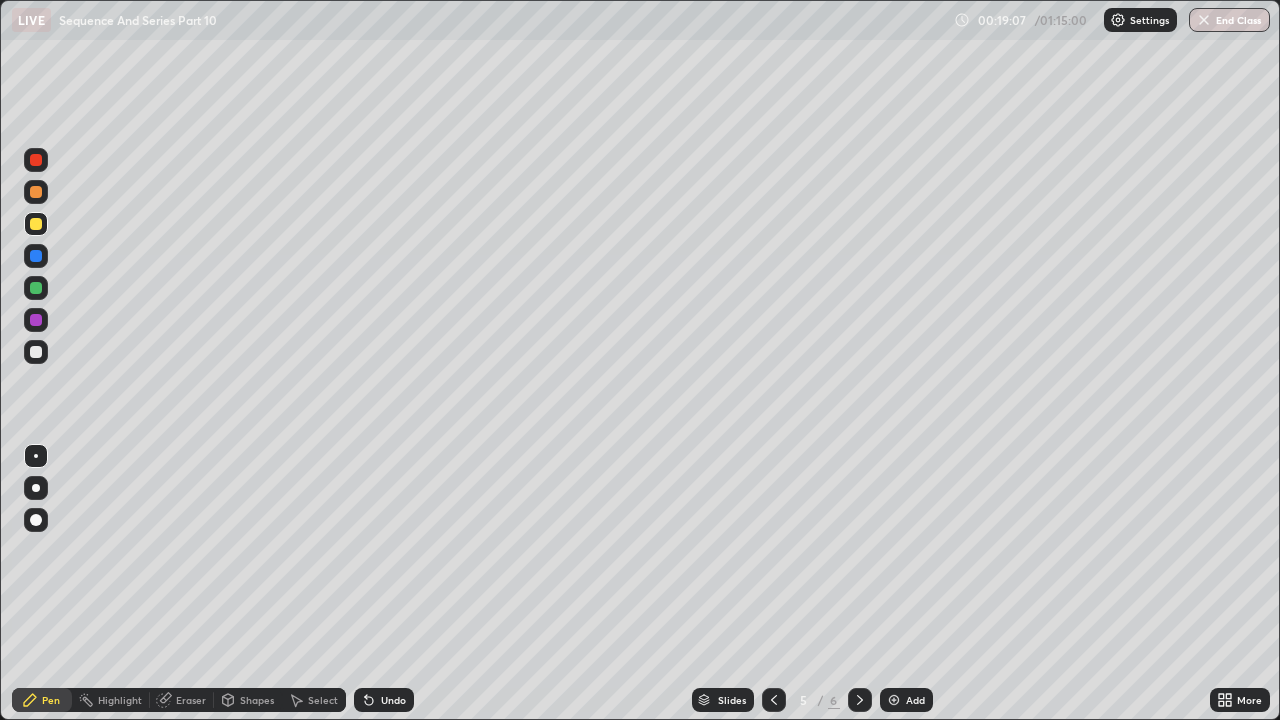 click 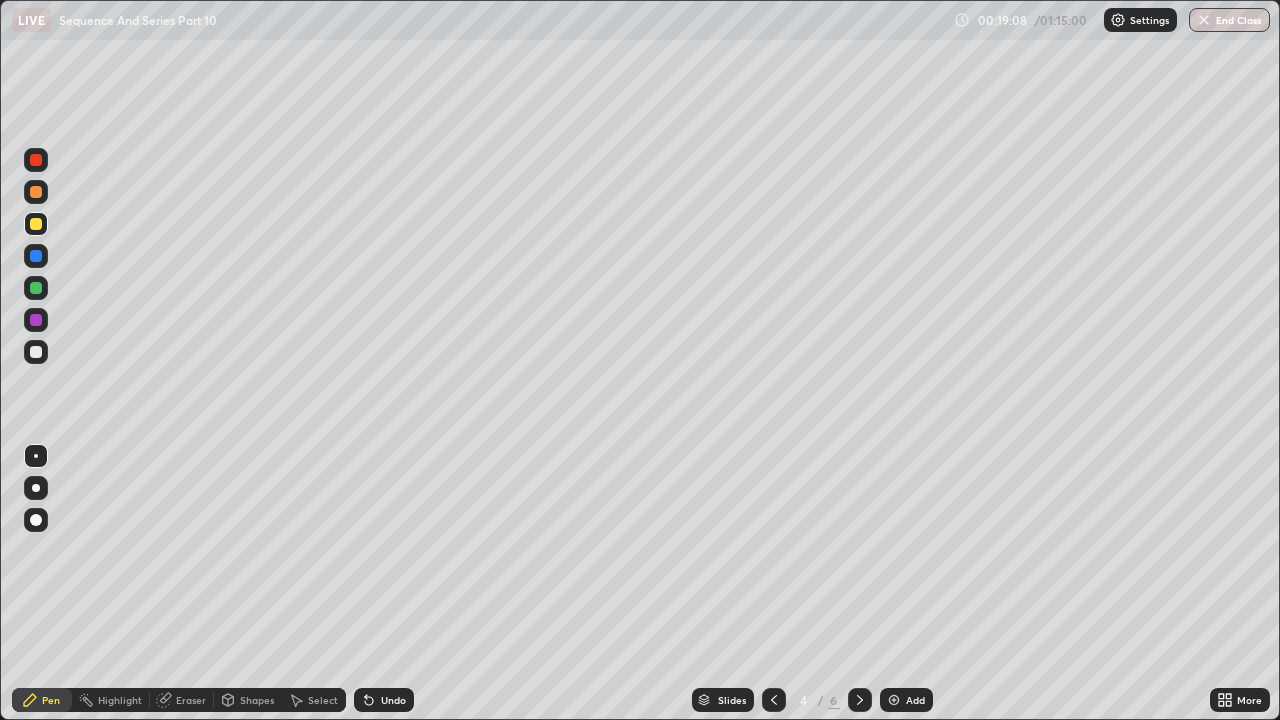 click 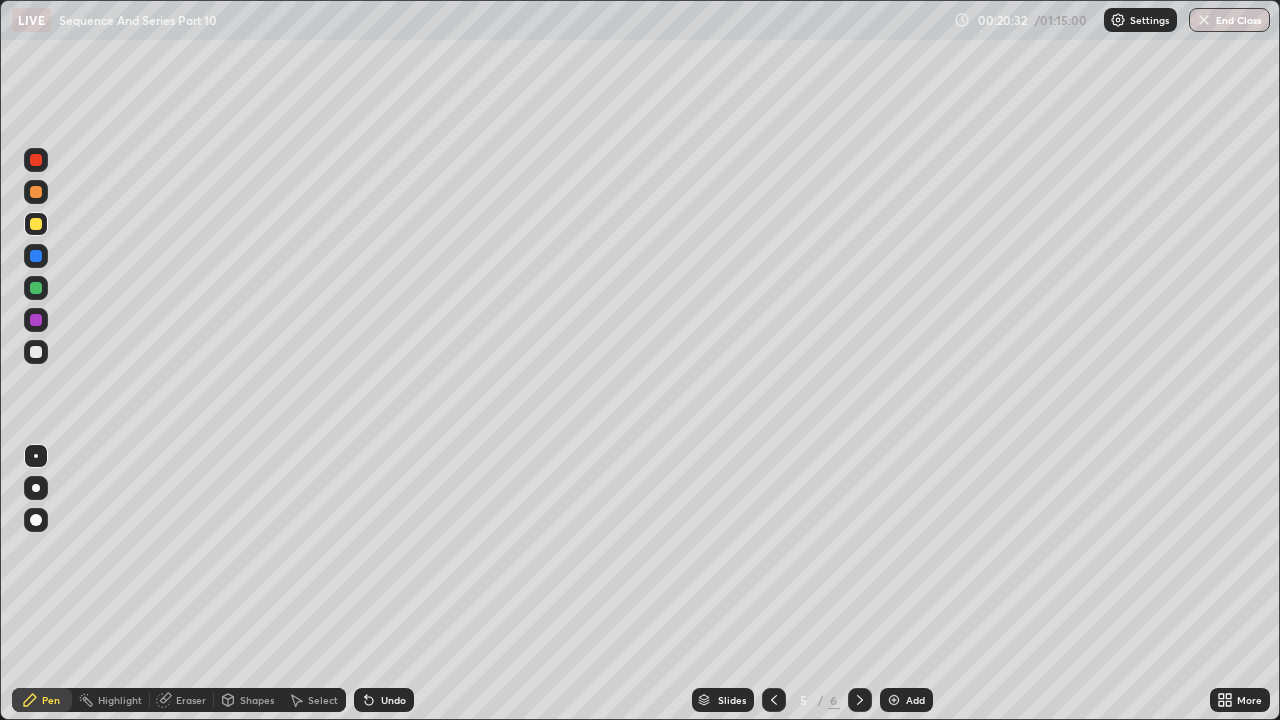 click 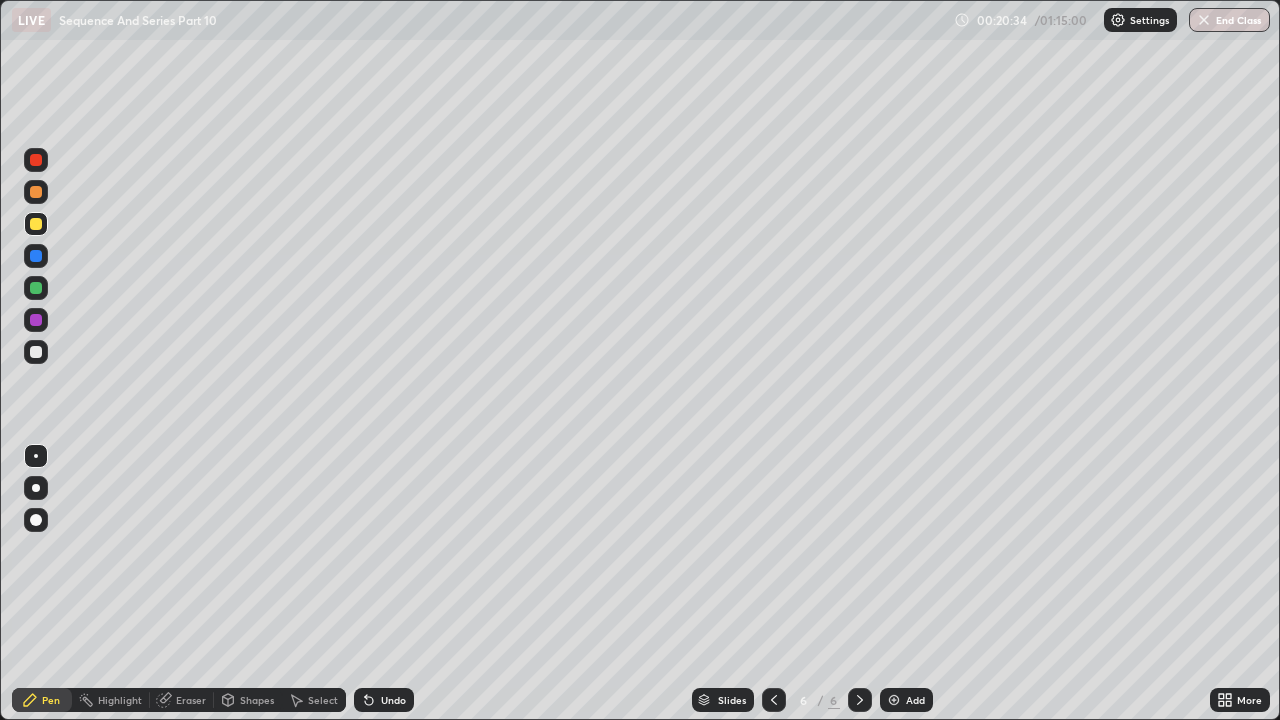 click at bounding box center (894, 700) 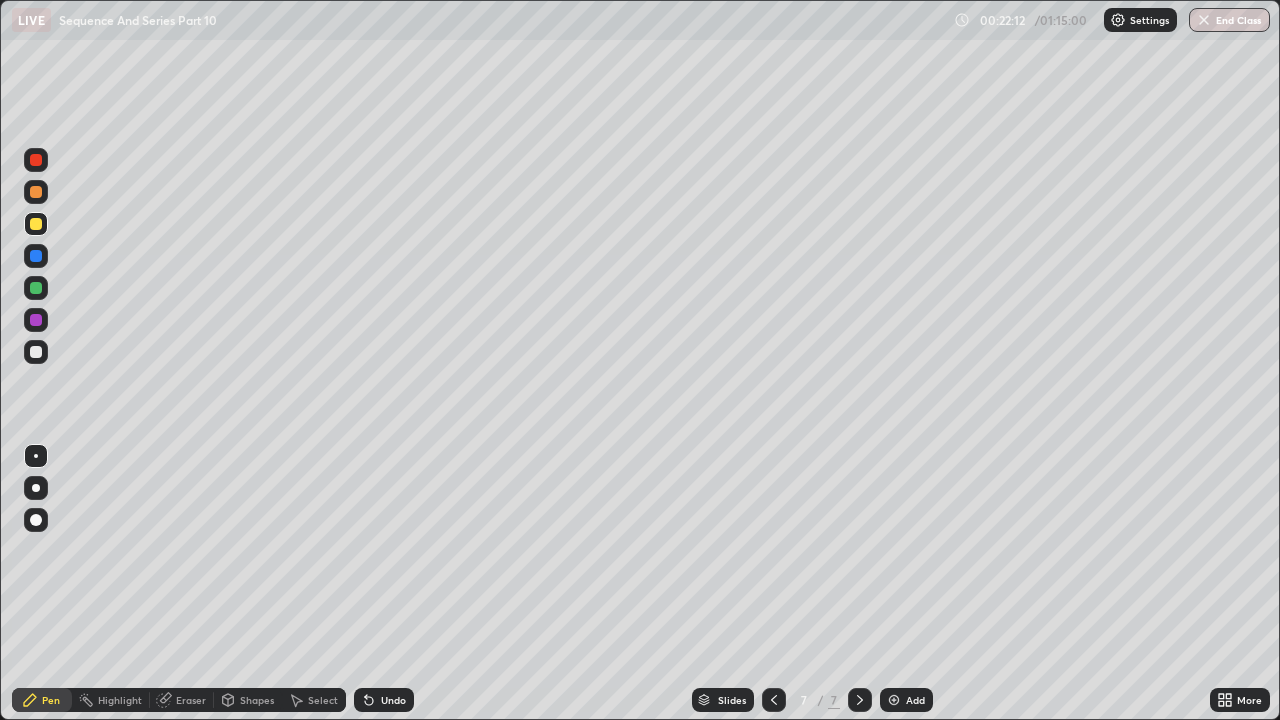 click 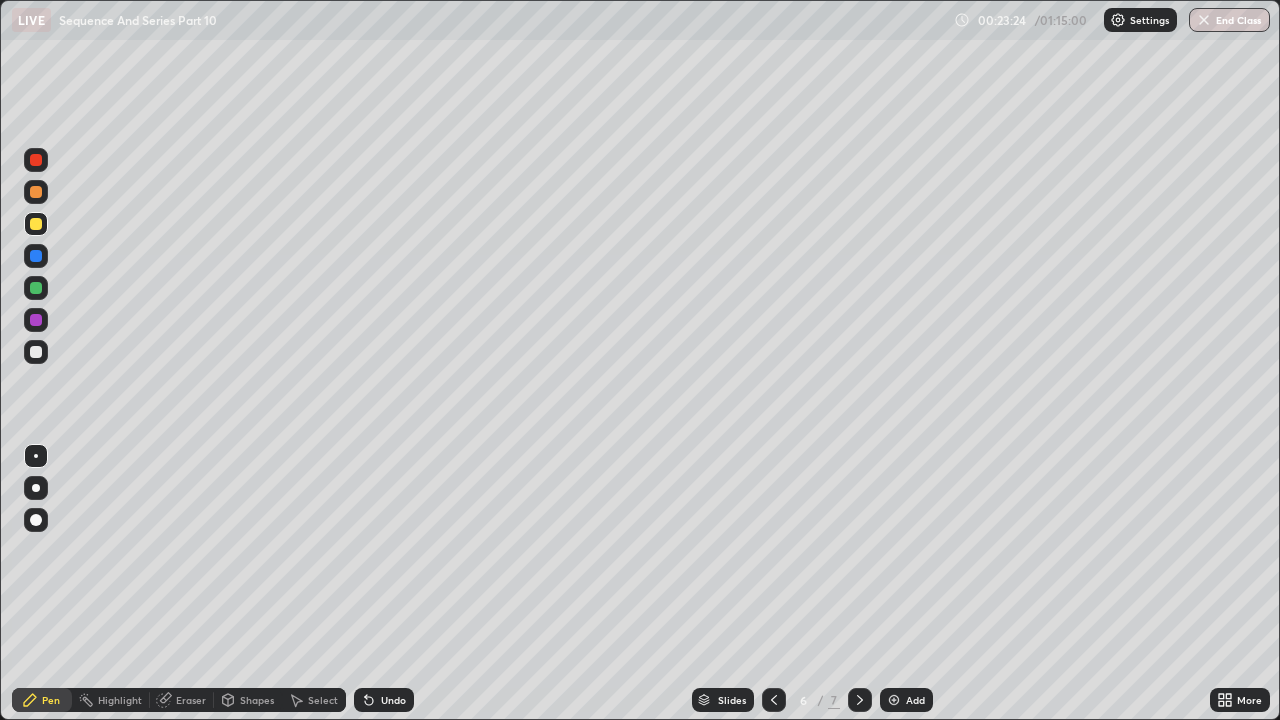click 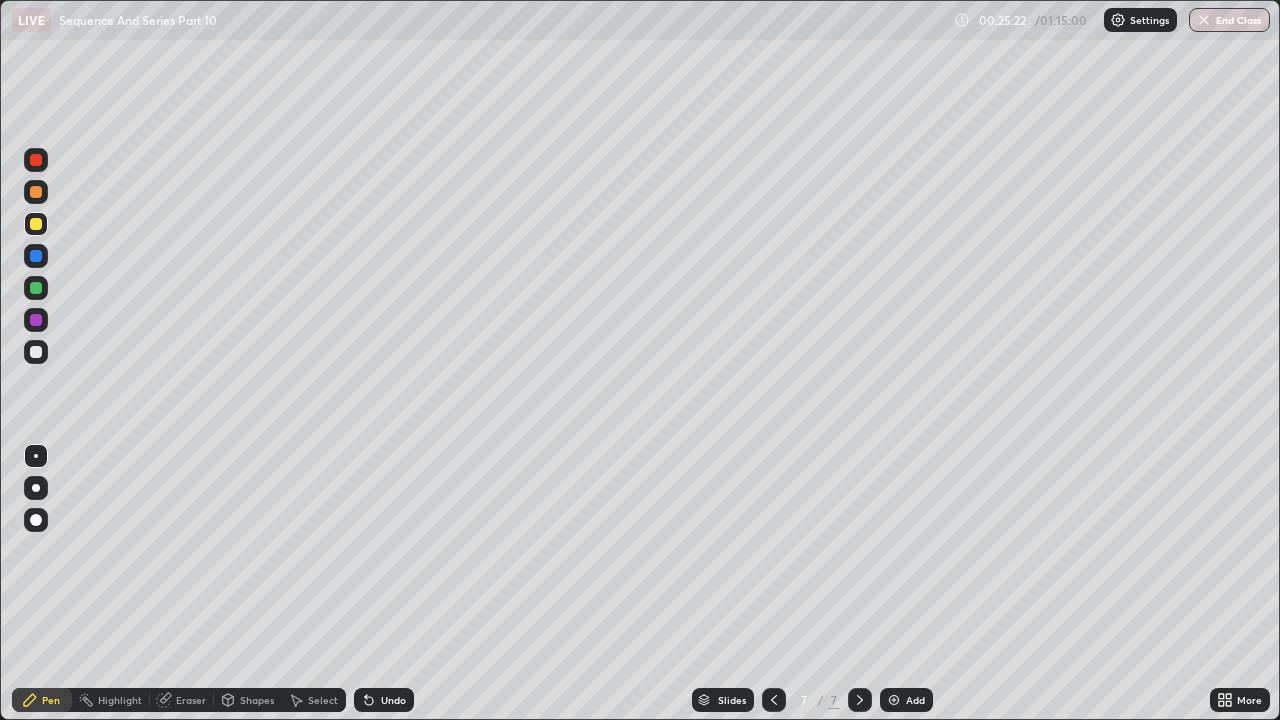 click 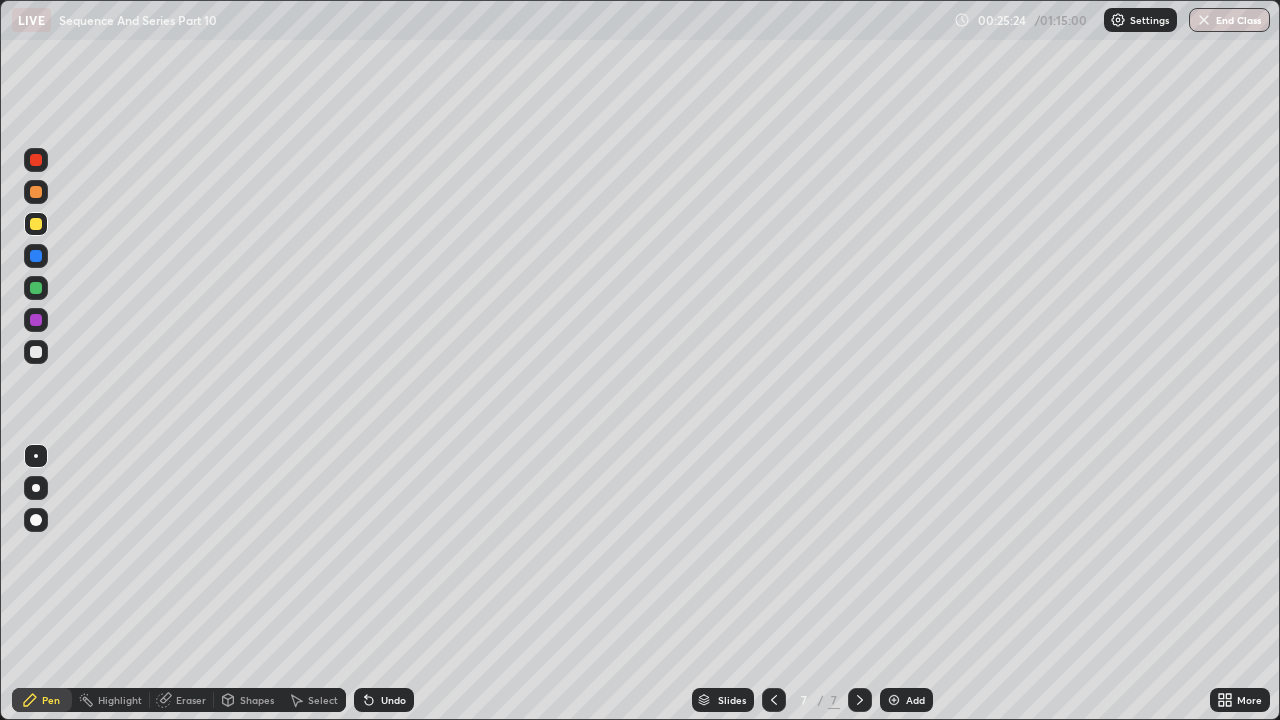 click at bounding box center [894, 700] 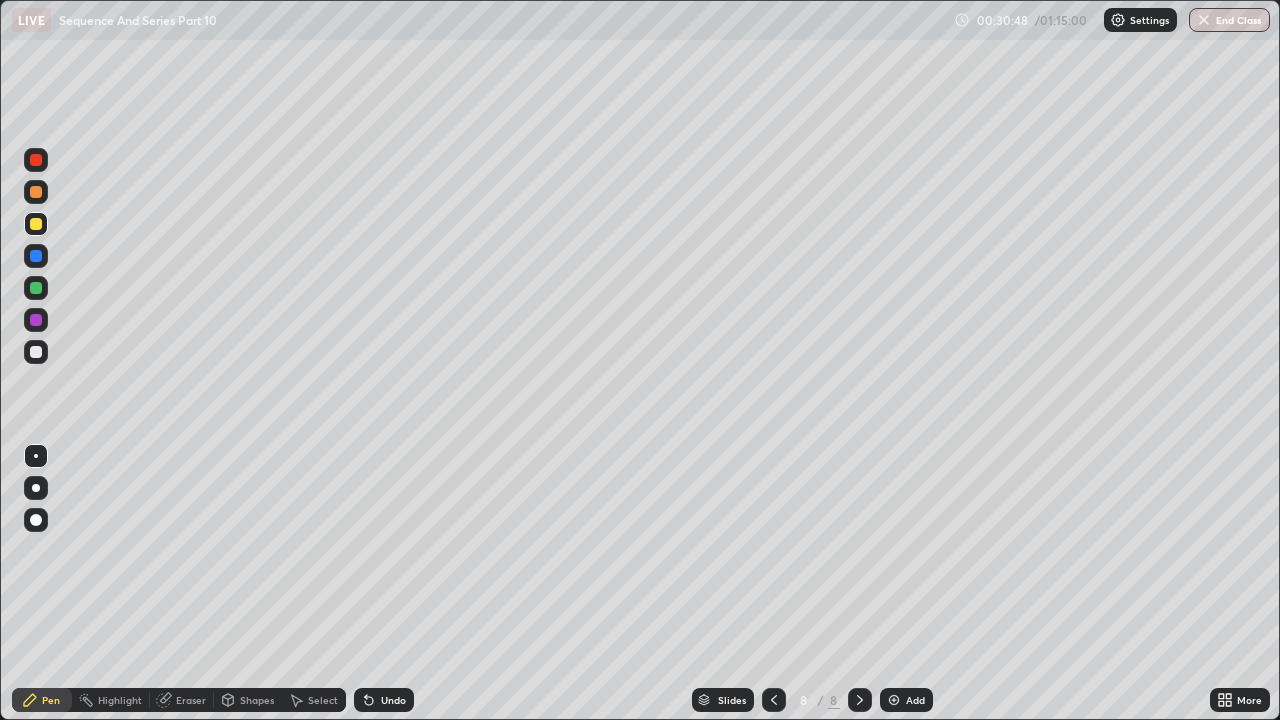 click at bounding box center (36, 256) 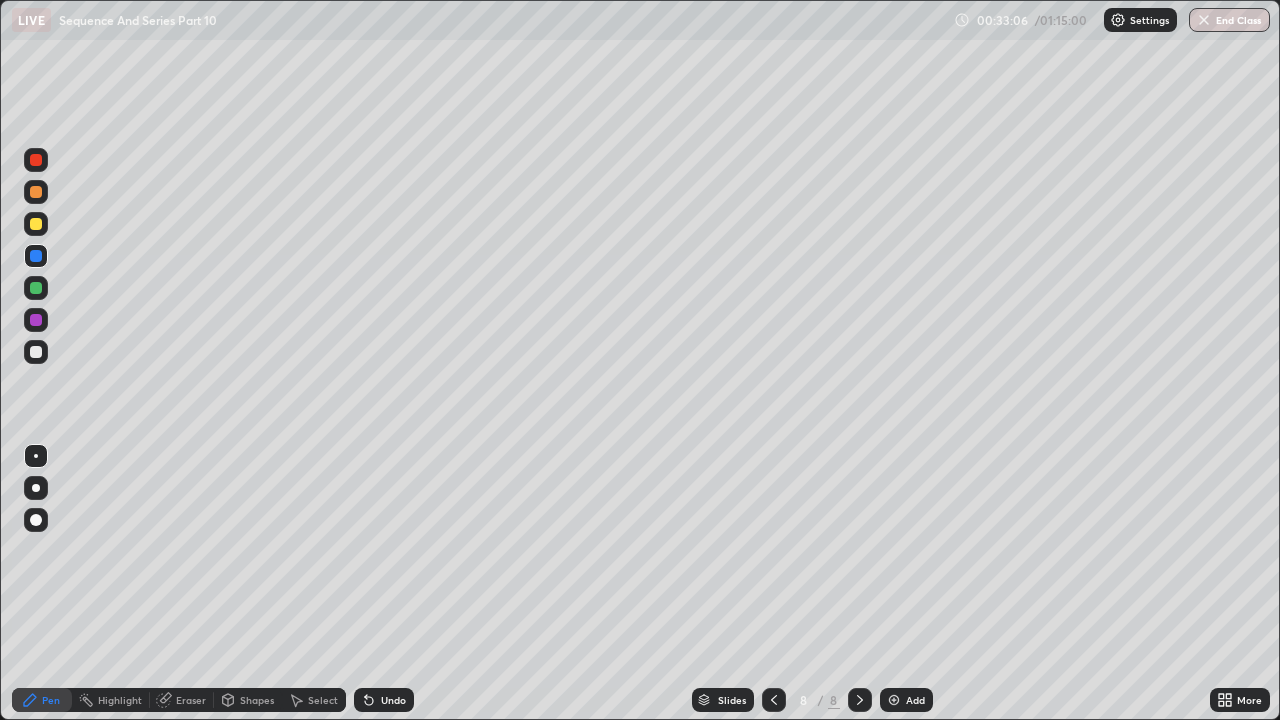 click at bounding box center (894, 700) 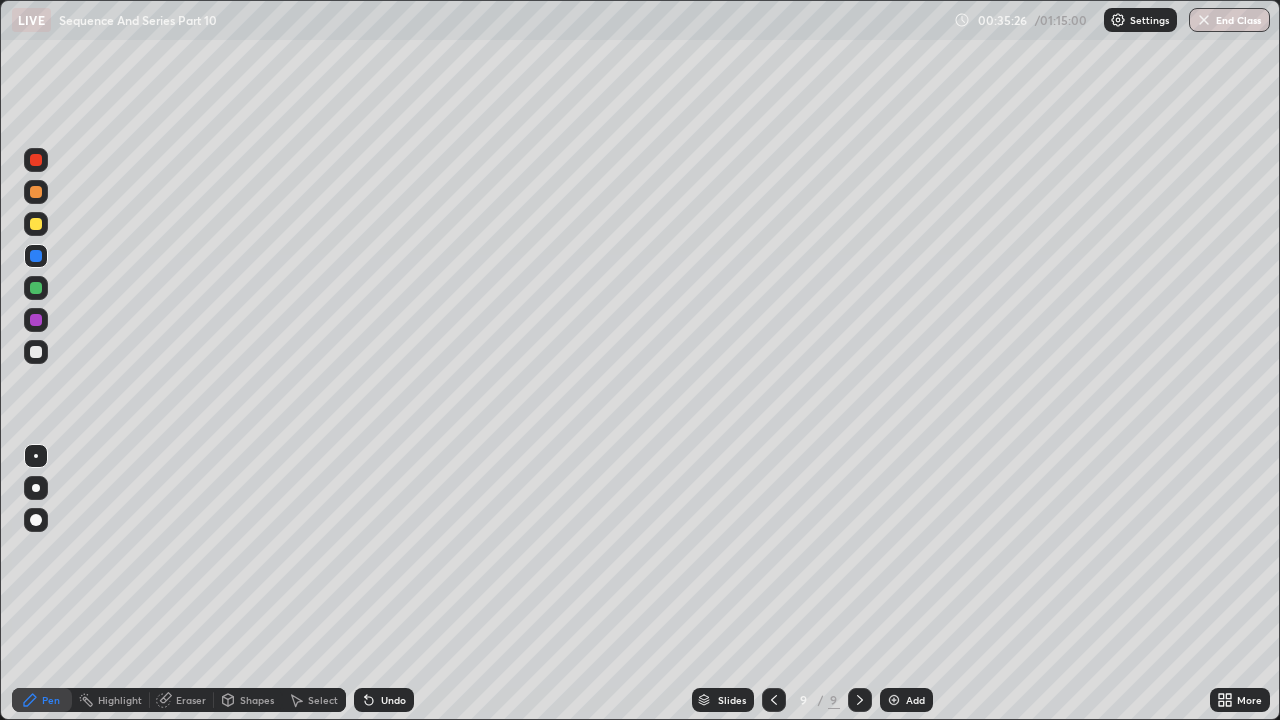 click at bounding box center [36, 192] 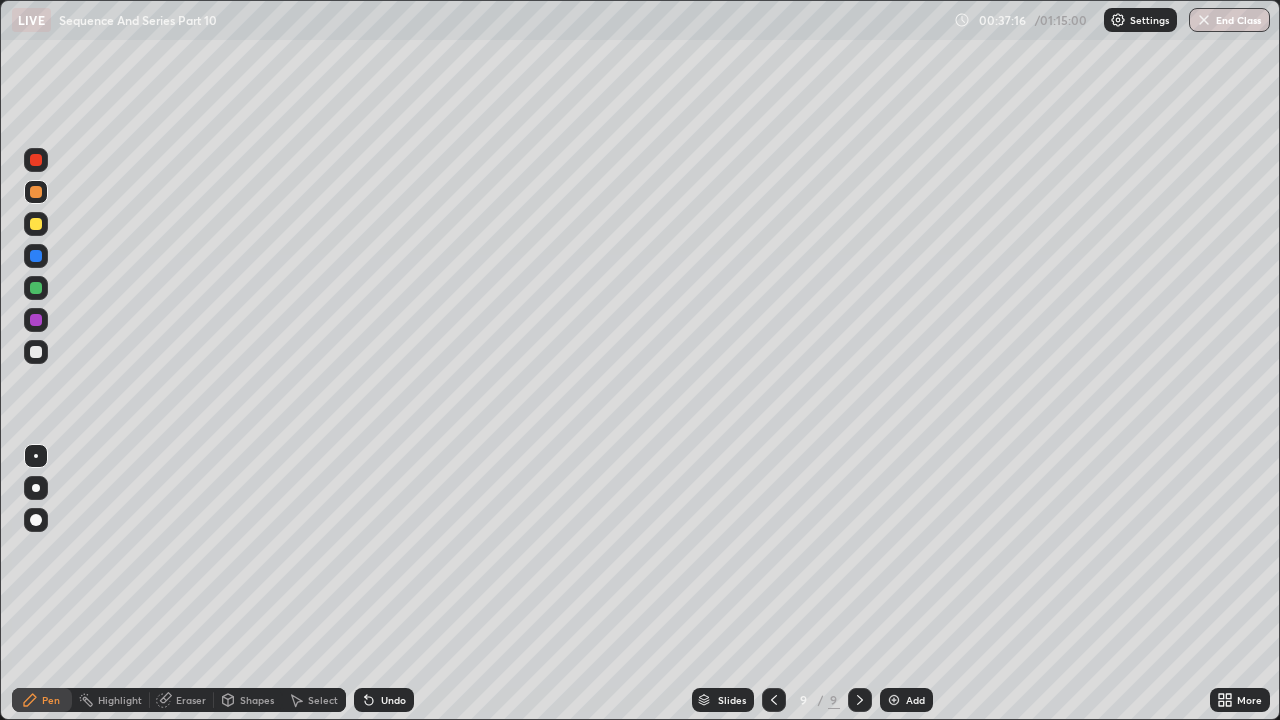 click on "Eraser" at bounding box center [182, 700] 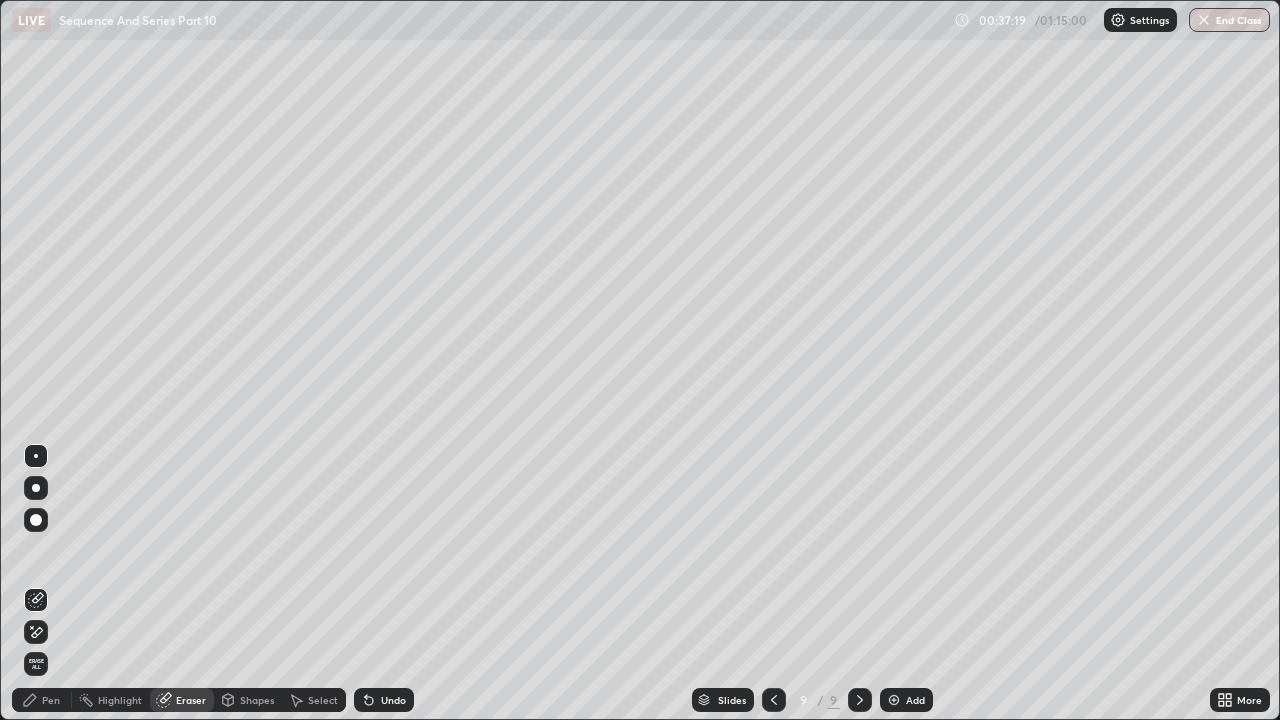click on "Pen" at bounding box center [51, 700] 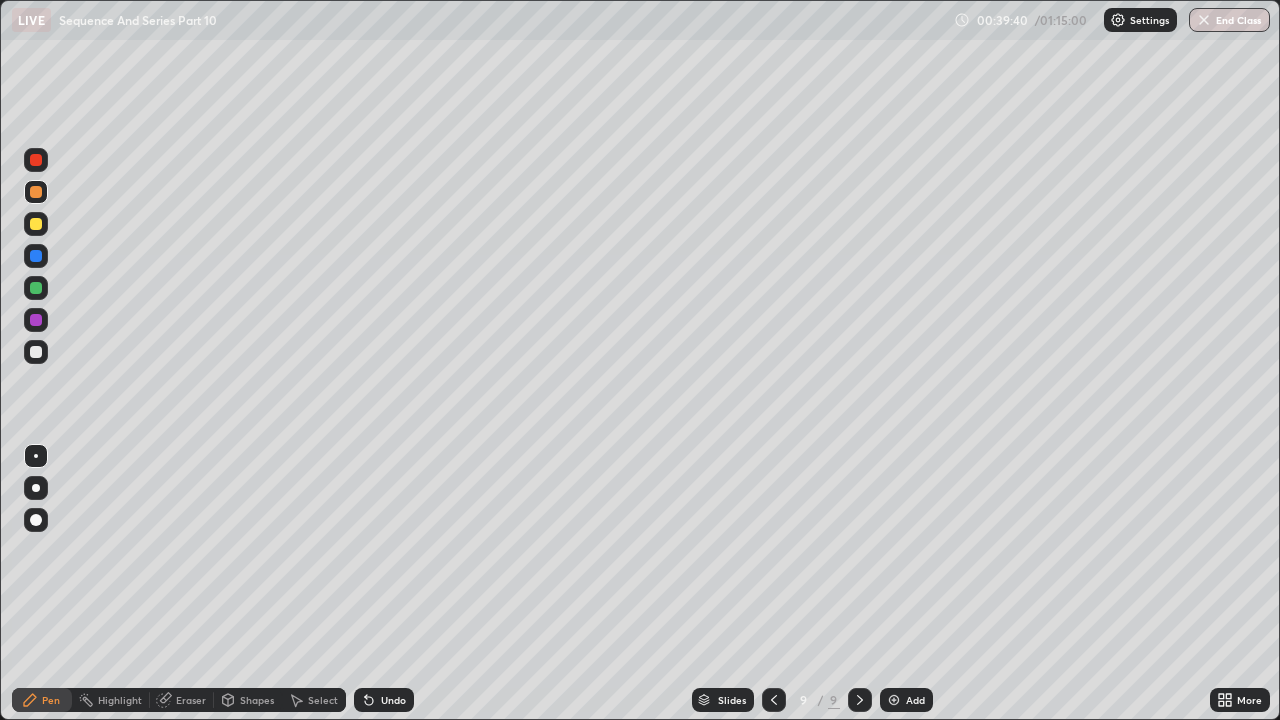 click on "Eraser" at bounding box center [191, 700] 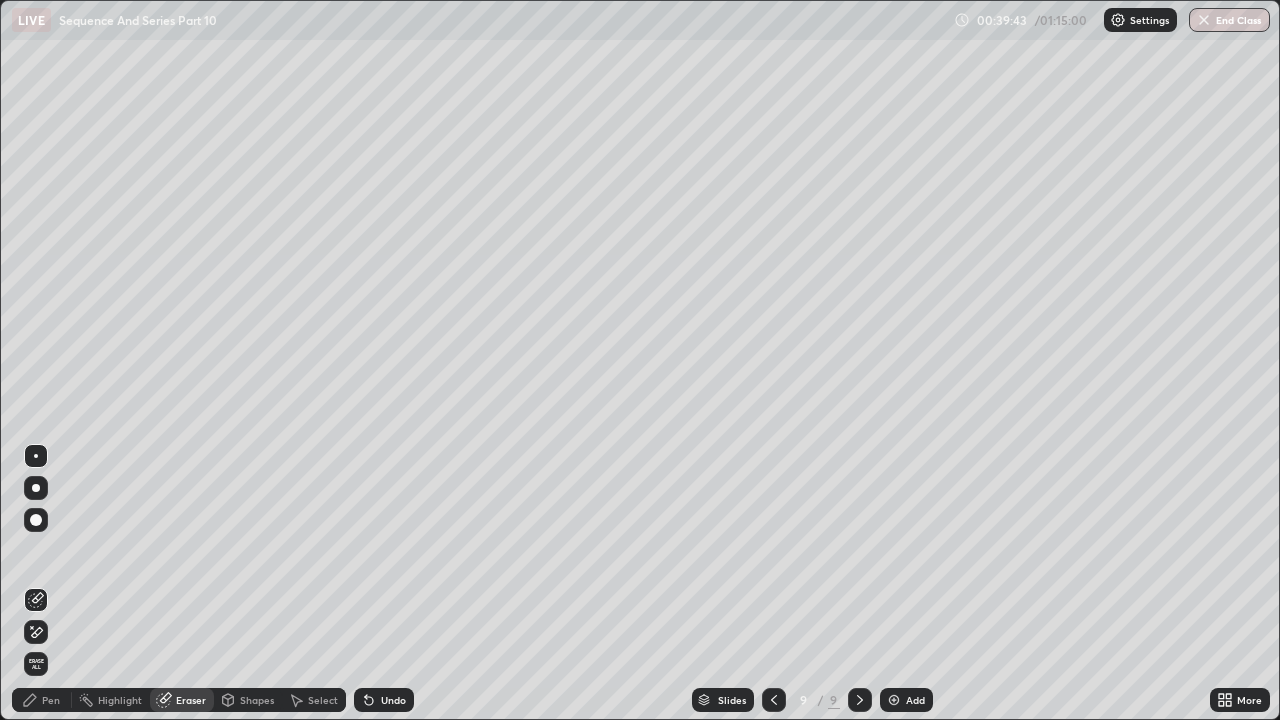 click on "Pen" at bounding box center [42, 700] 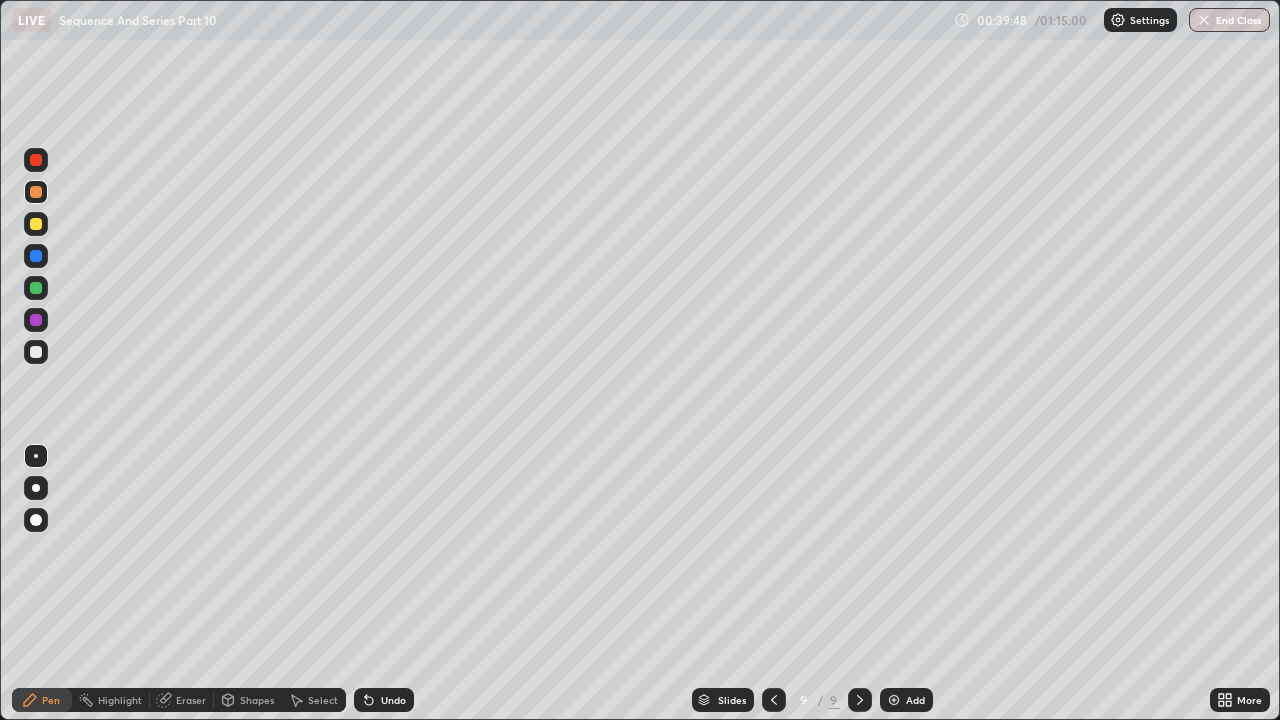 click on "Eraser" at bounding box center [191, 700] 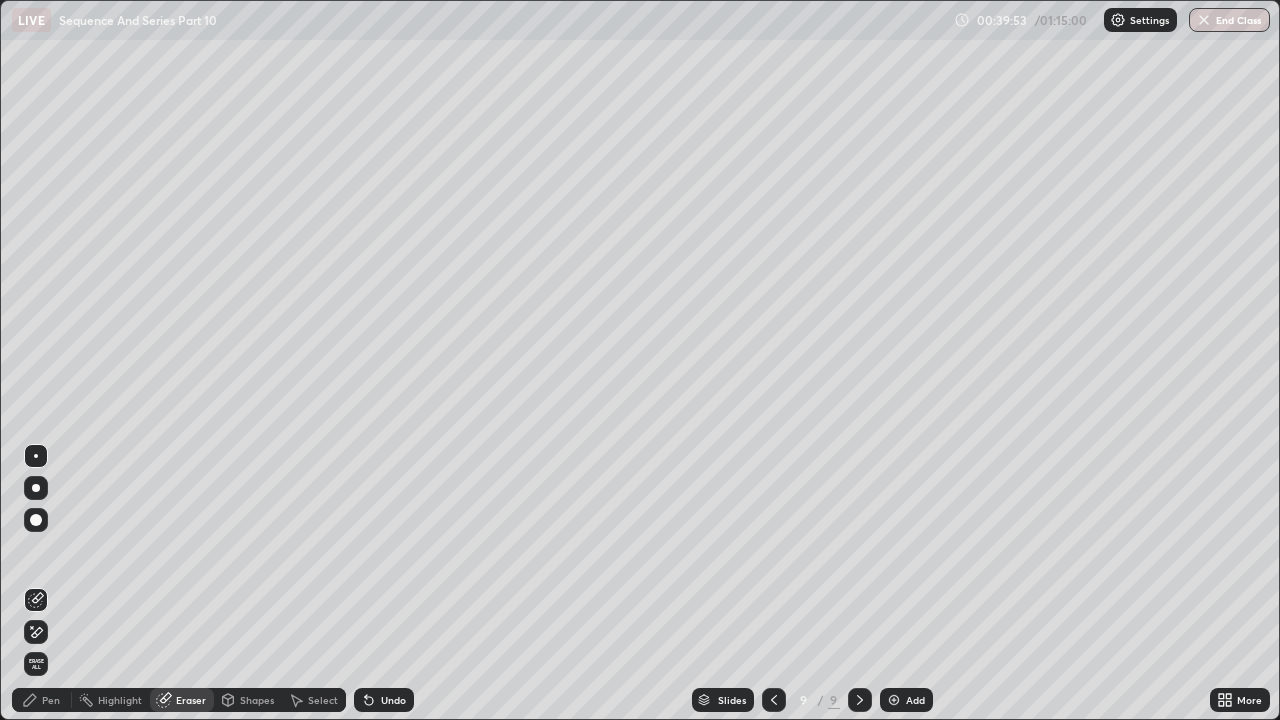 click on "Pen" at bounding box center [42, 700] 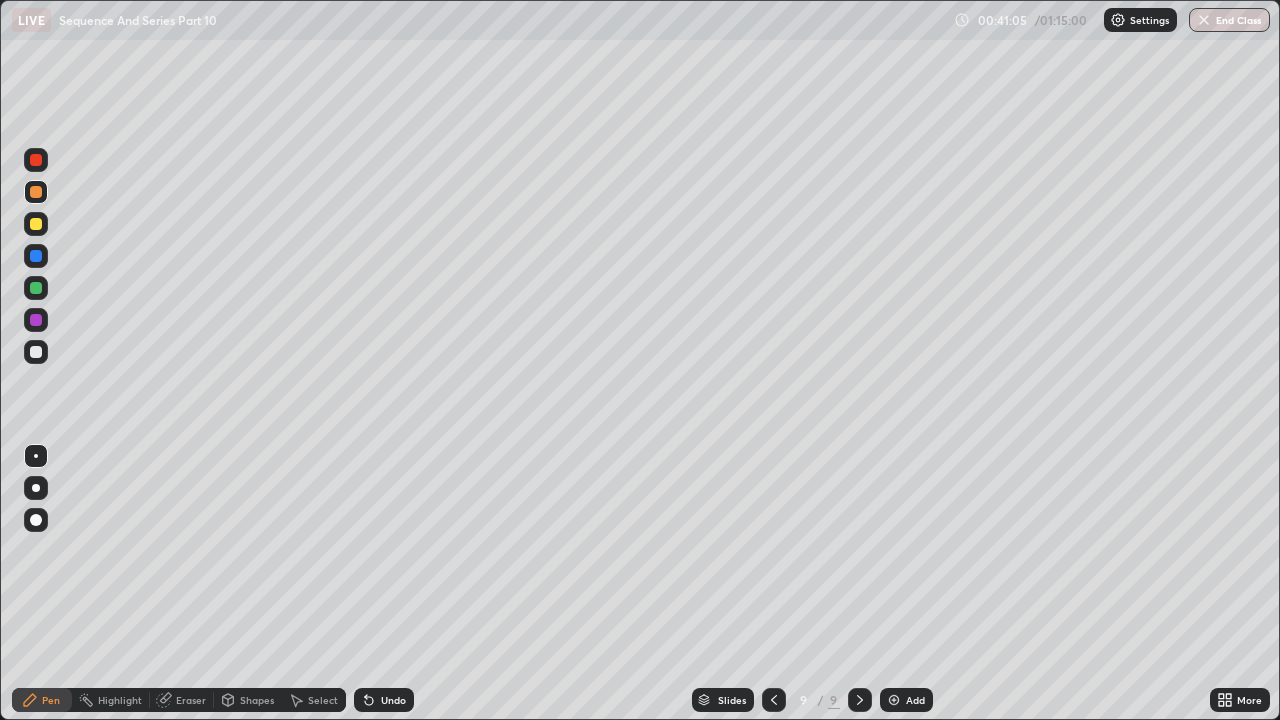 click on "Eraser" at bounding box center [191, 700] 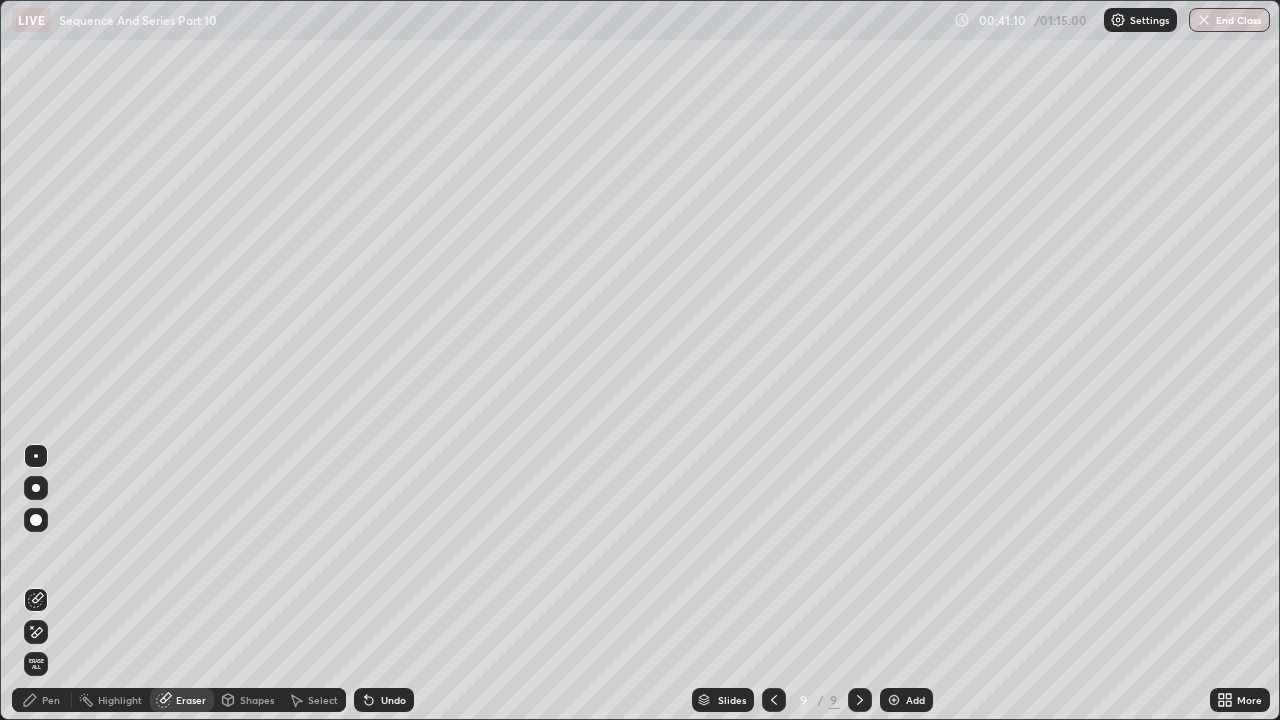 click on "Pen" at bounding box center [51, 700] 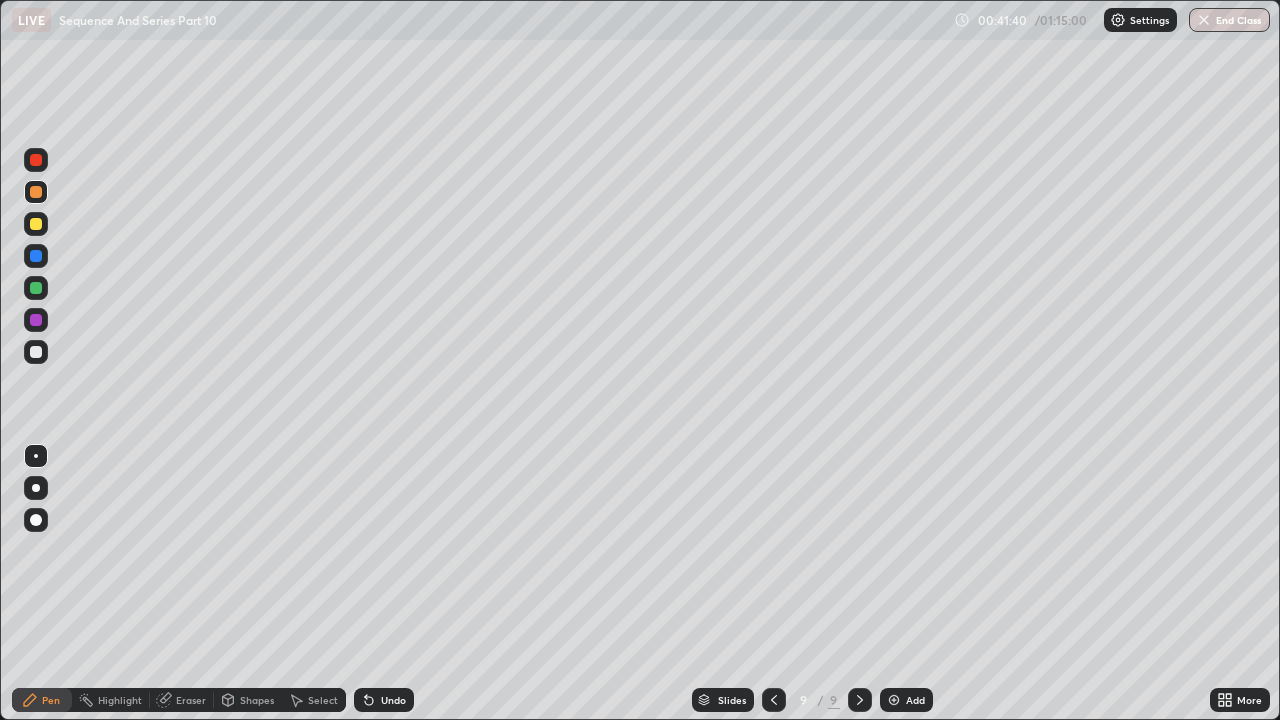 click at bounding box center (894, 700) 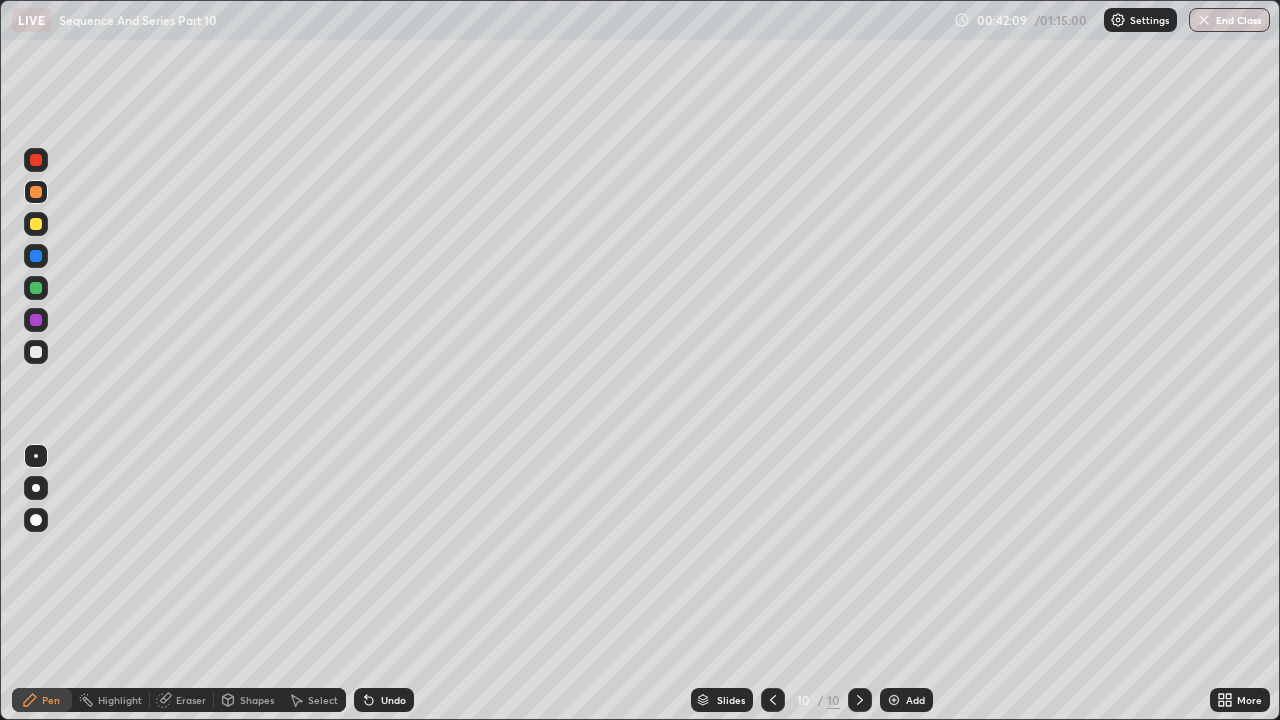 click on "Eraser" at bounding box center (191, 700) 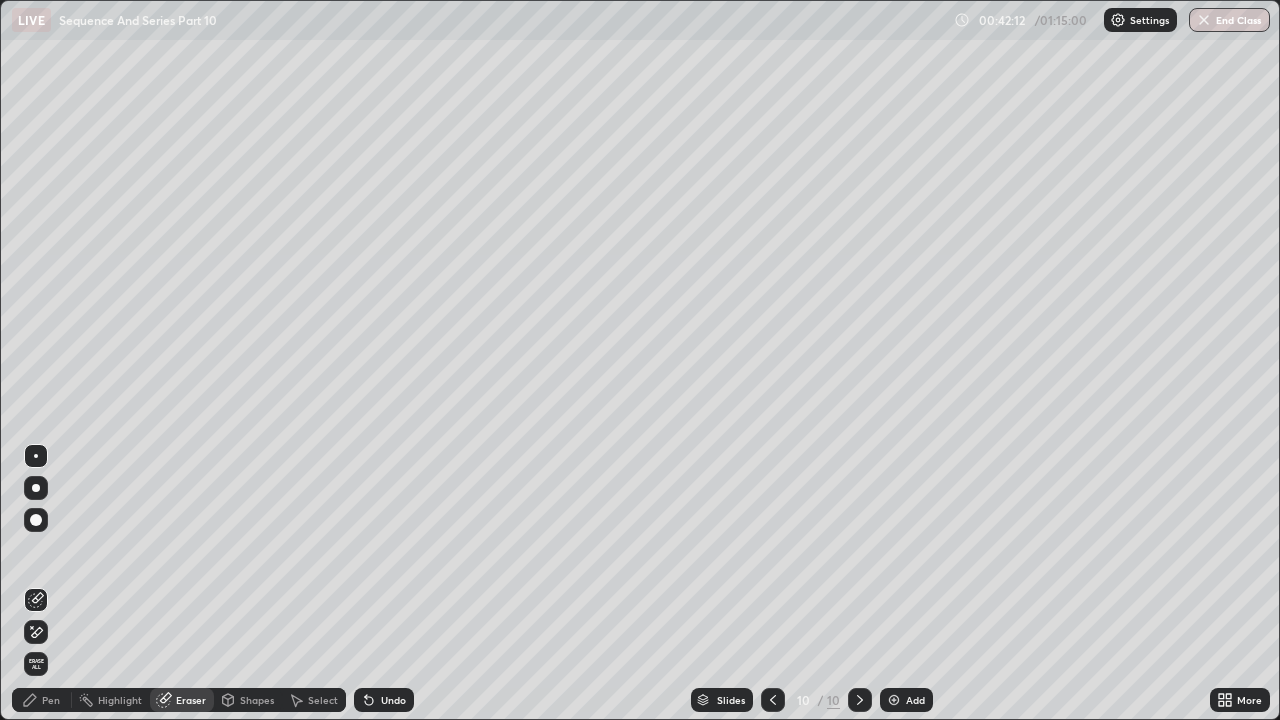 click on "Pen" at bounding box center (51, 700) 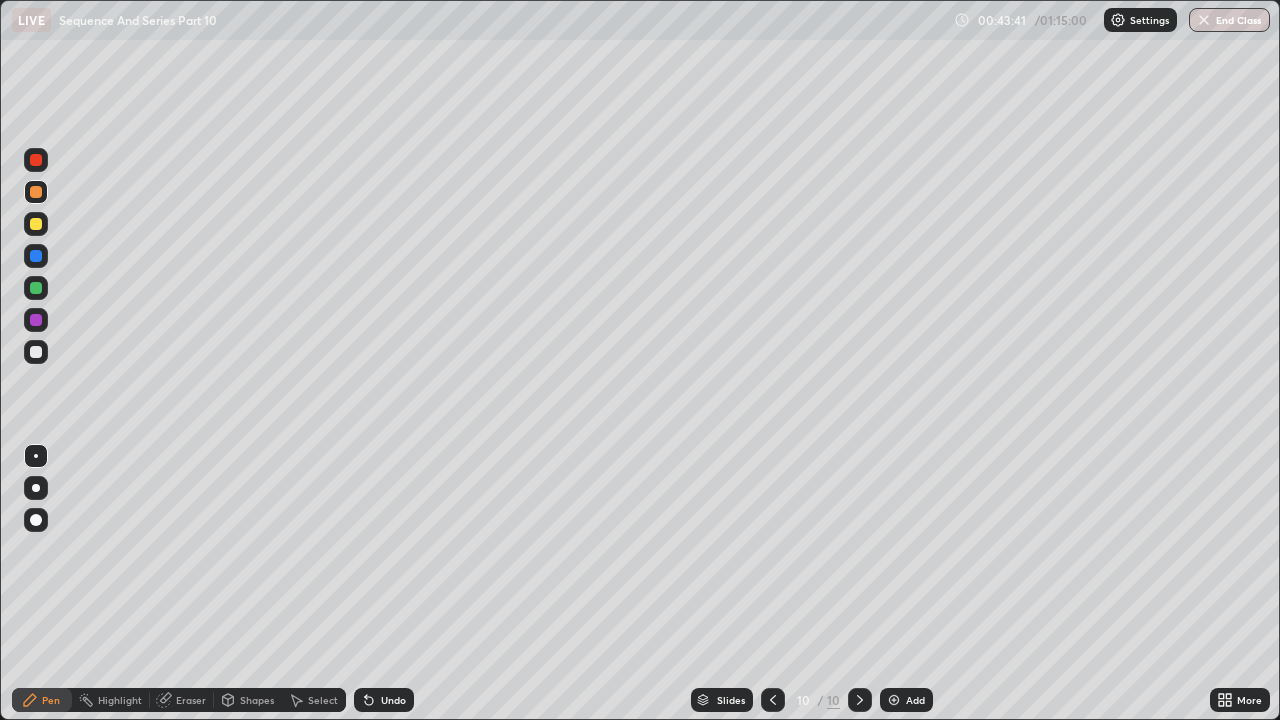 click 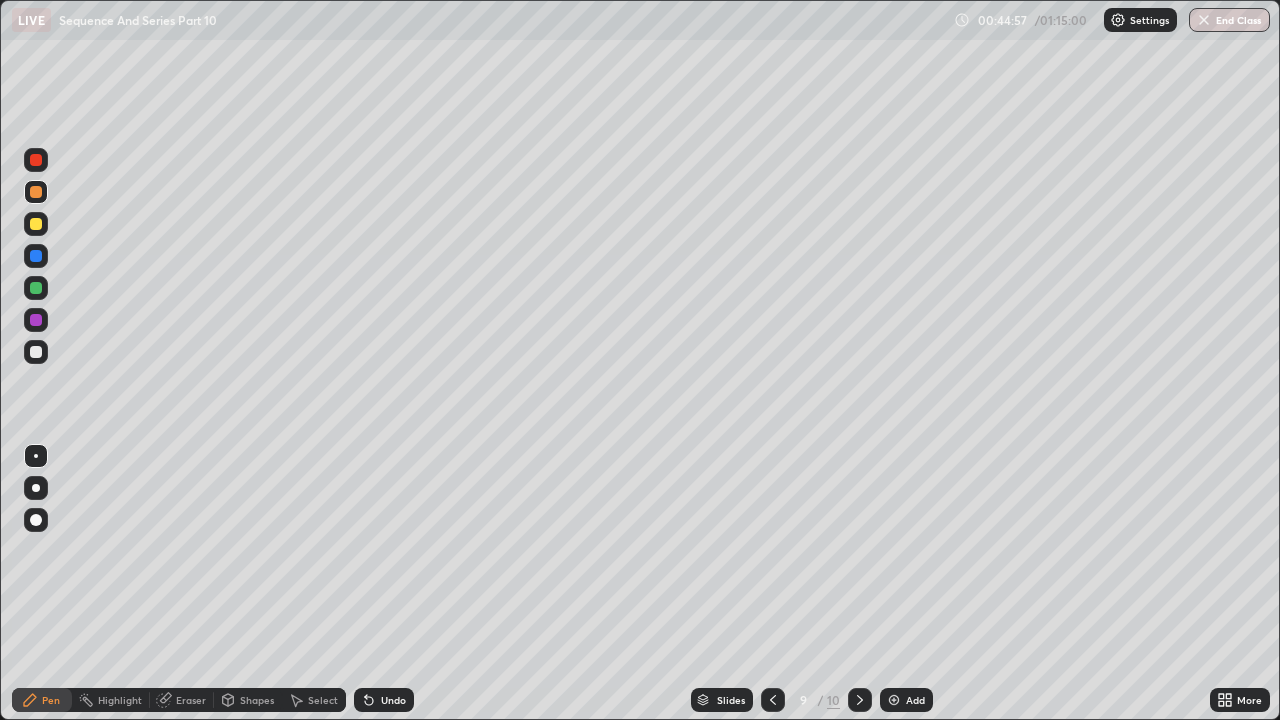 click at bounding box center (860, 700) 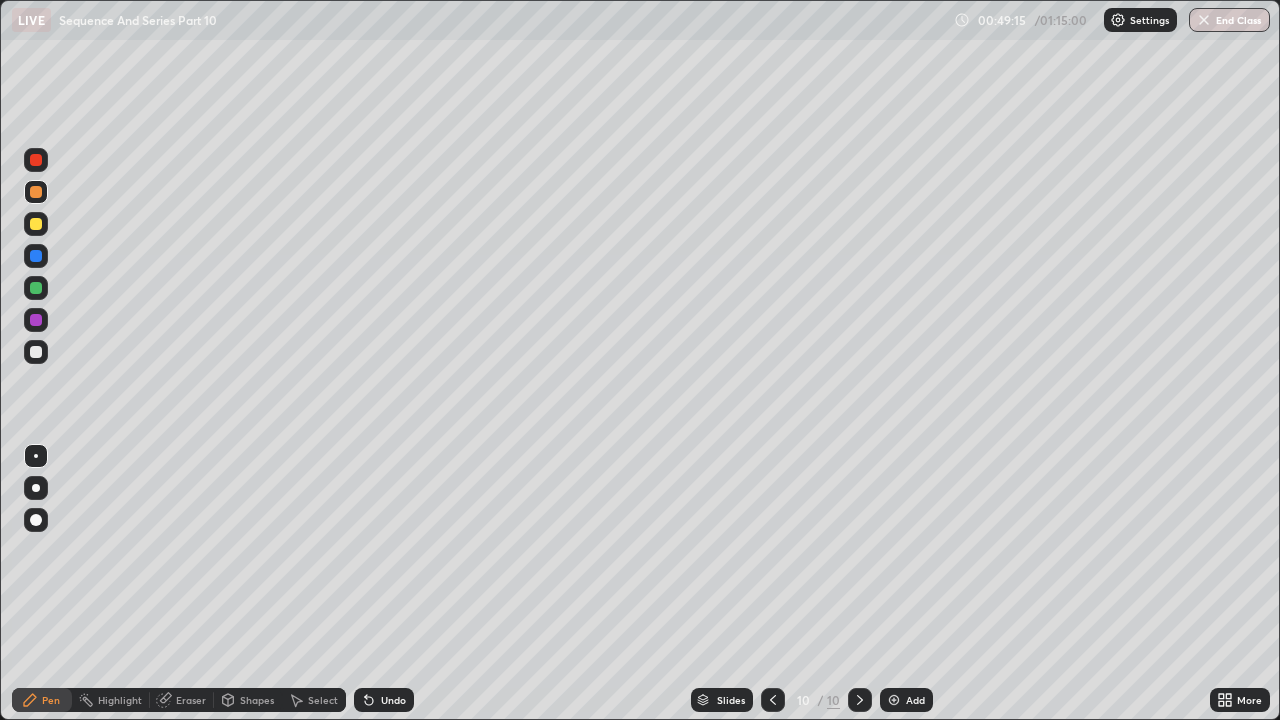 click at bounding box center (894, 700) 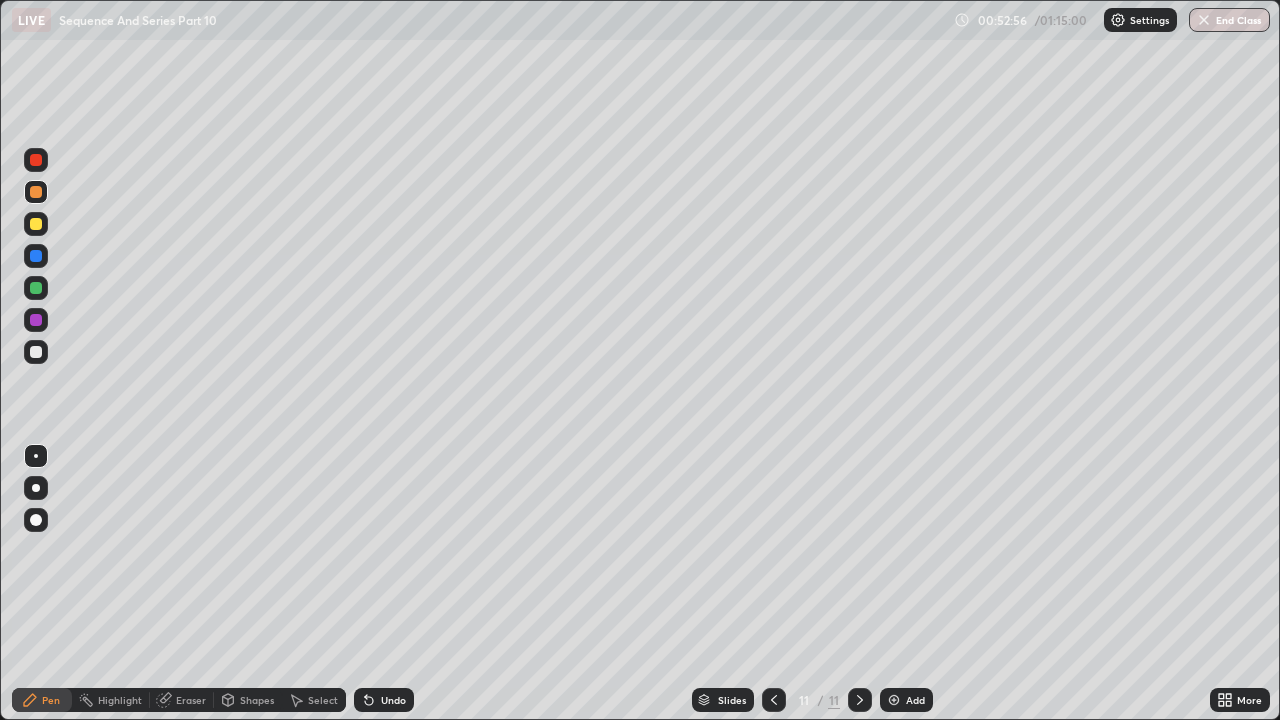 click on "Eraser" at bounding box center [191, 700] 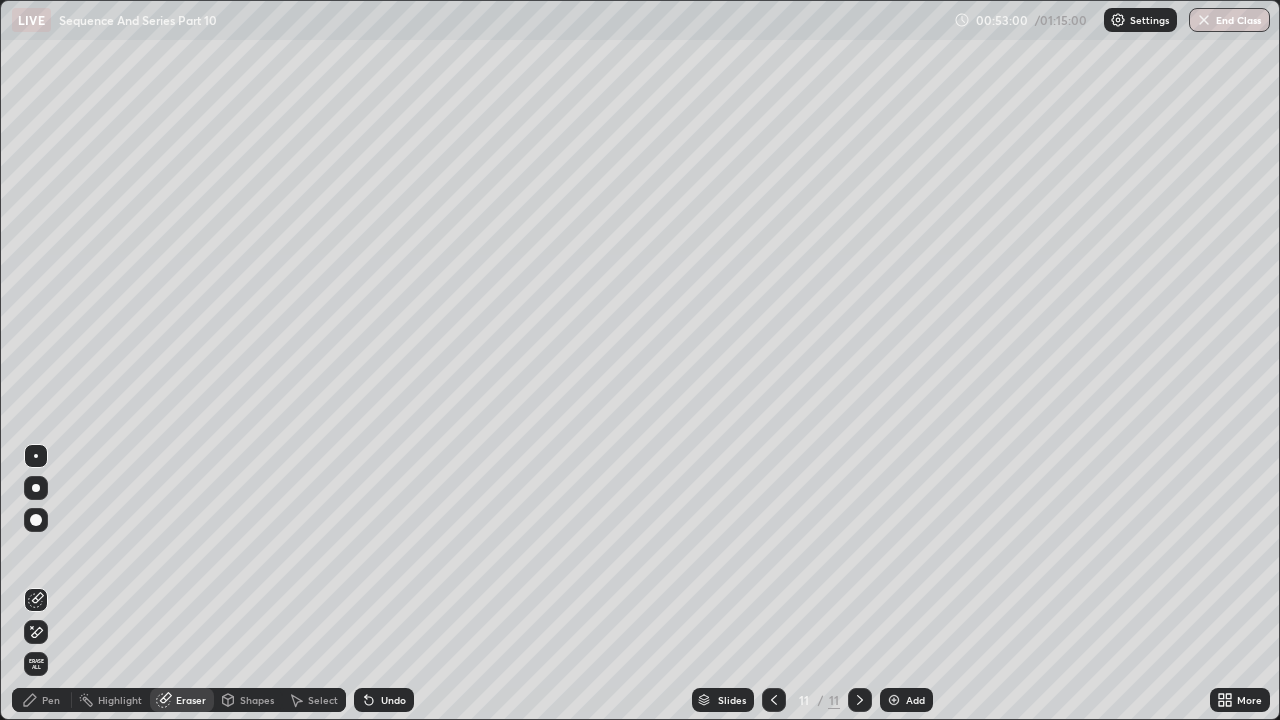 click on "Pen" at bounding box center [42, 700] 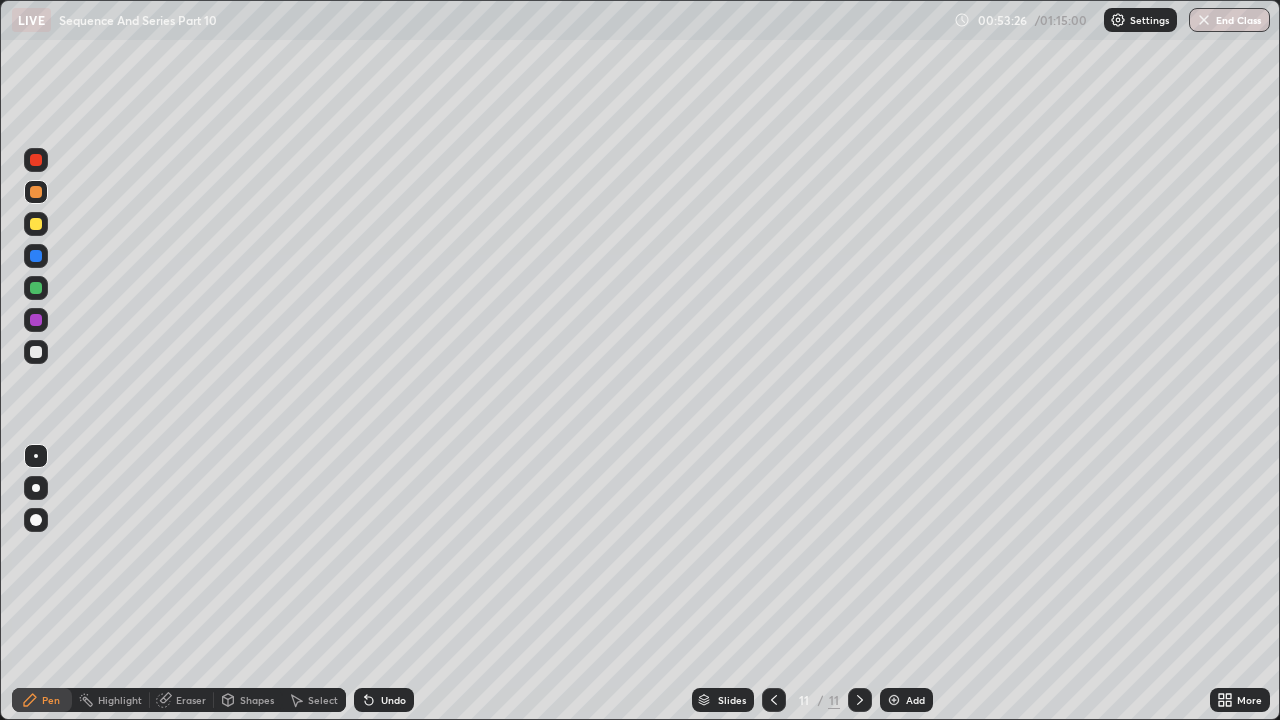 click at bounding box center (36, 224) 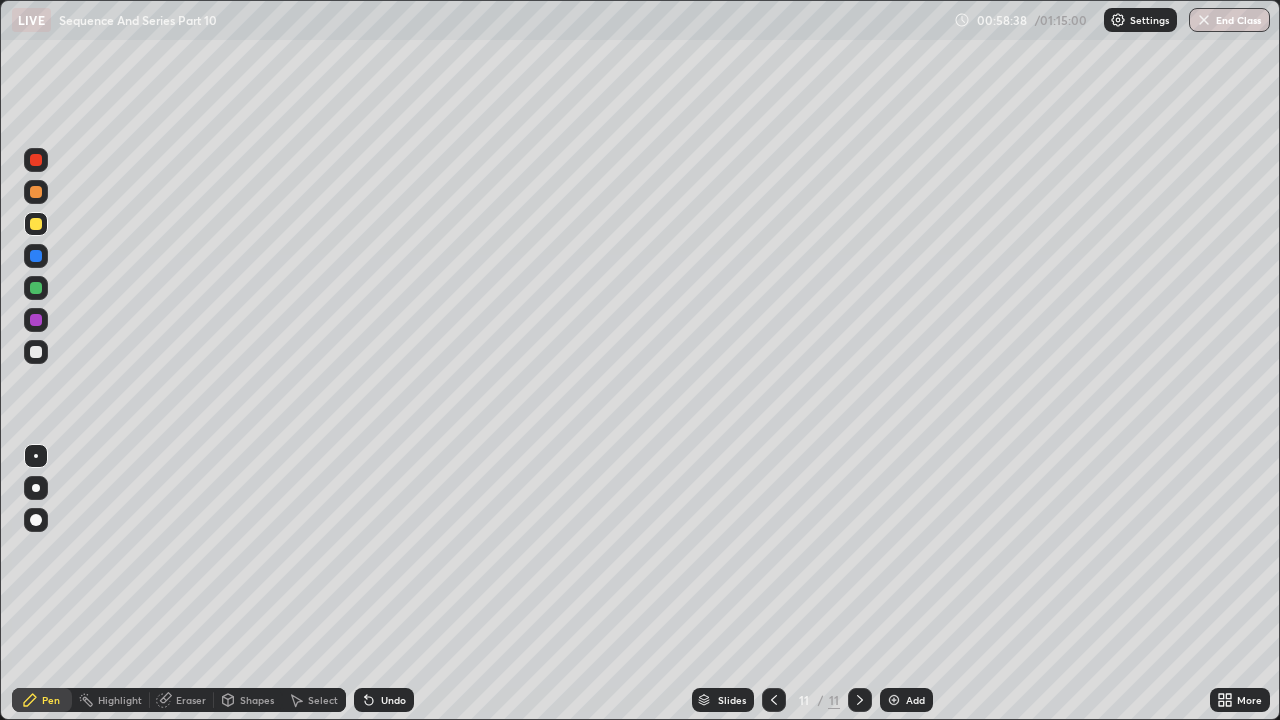 click at bounding box center (894, 700) 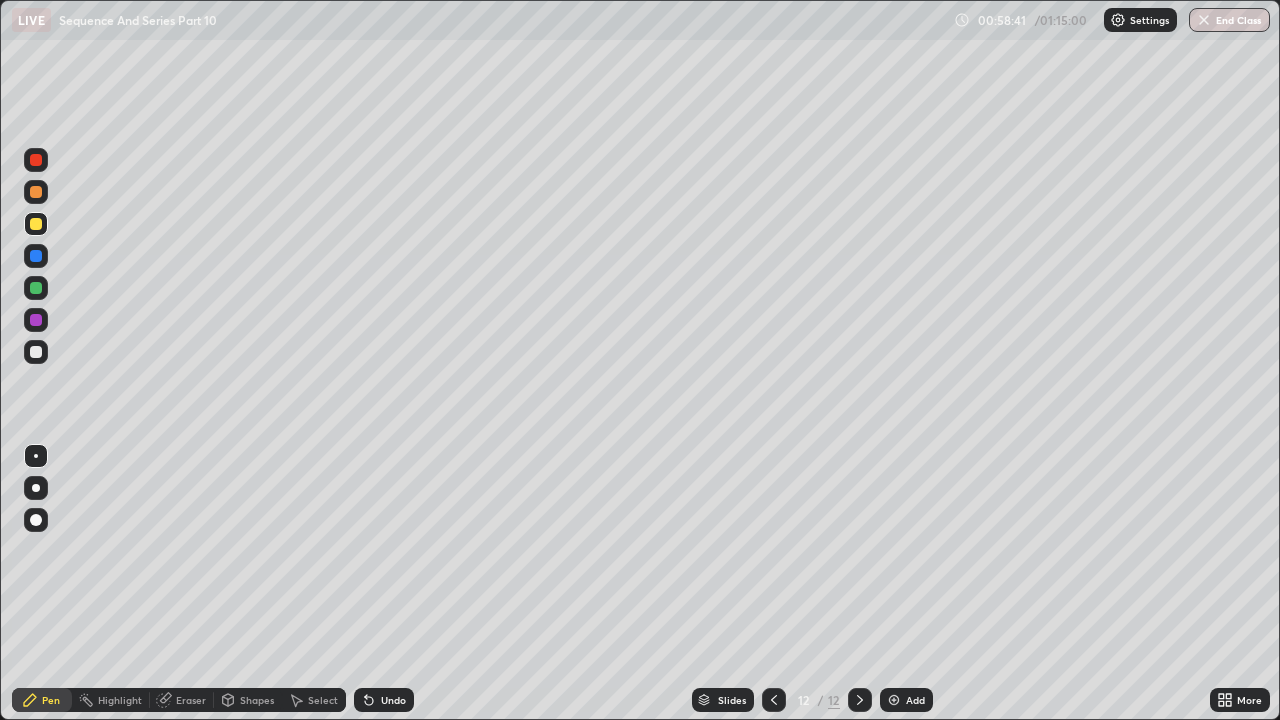 click 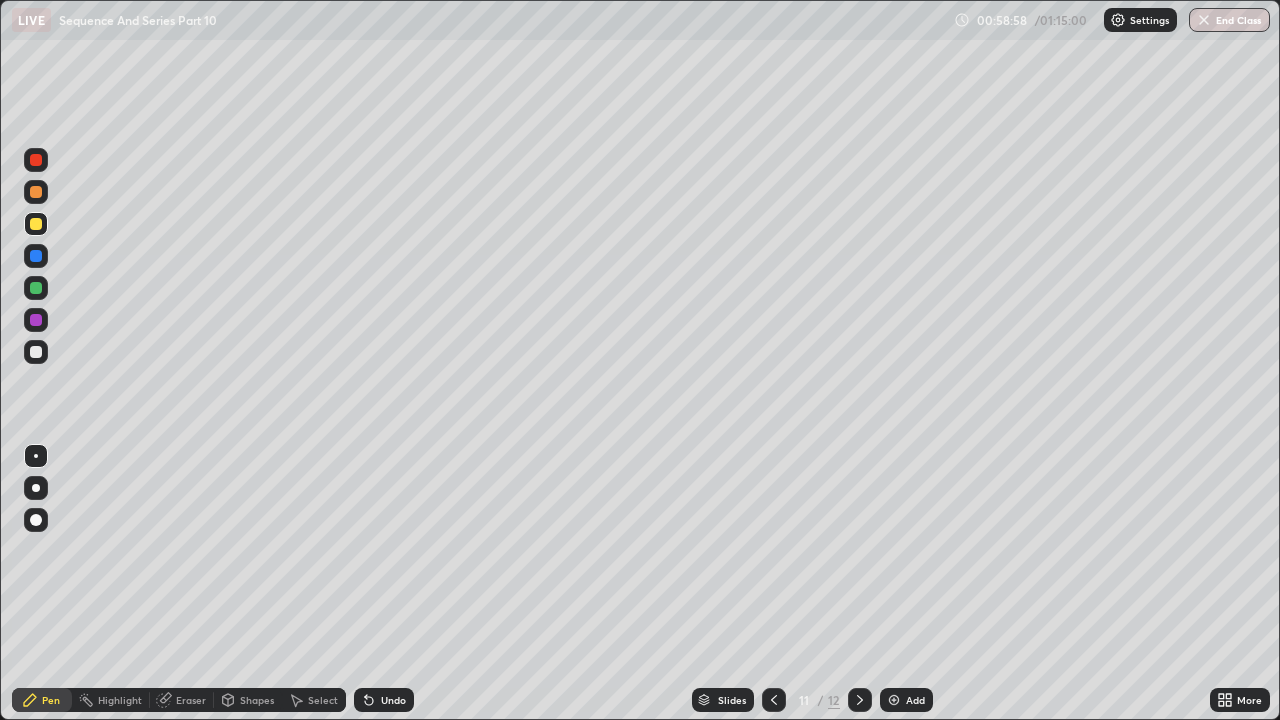 click 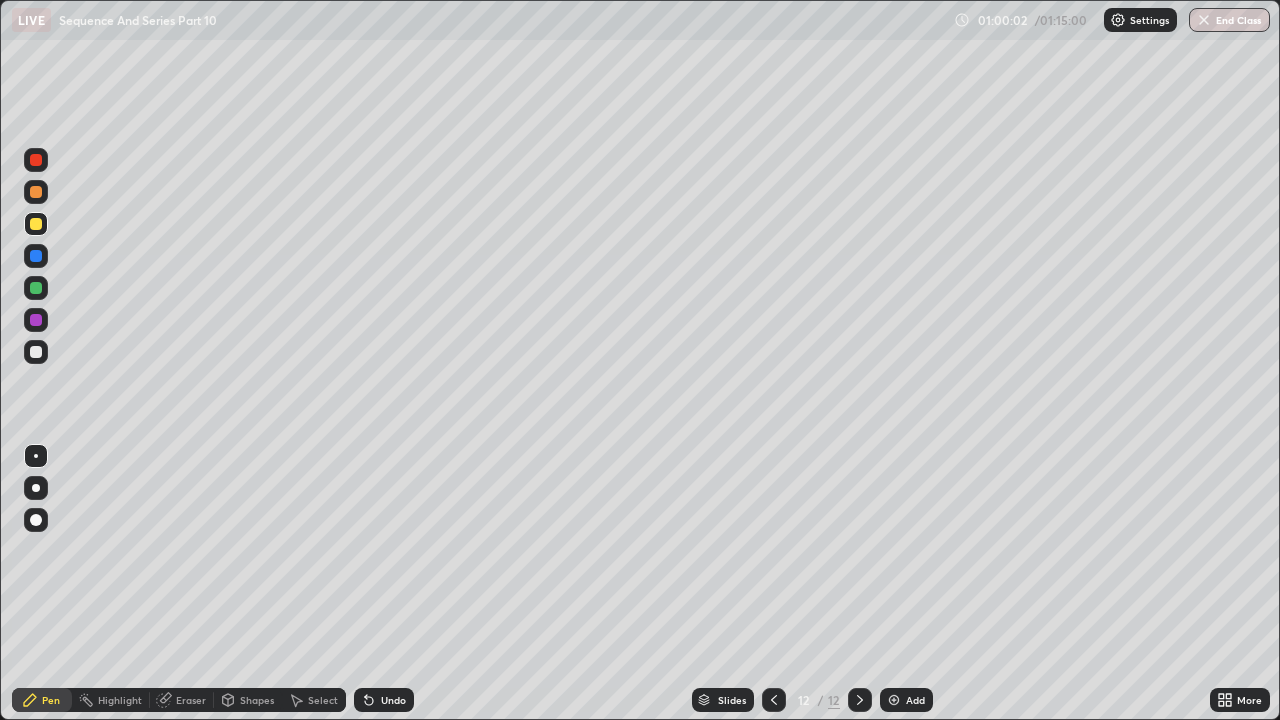 click at bounding box center [774, 700] 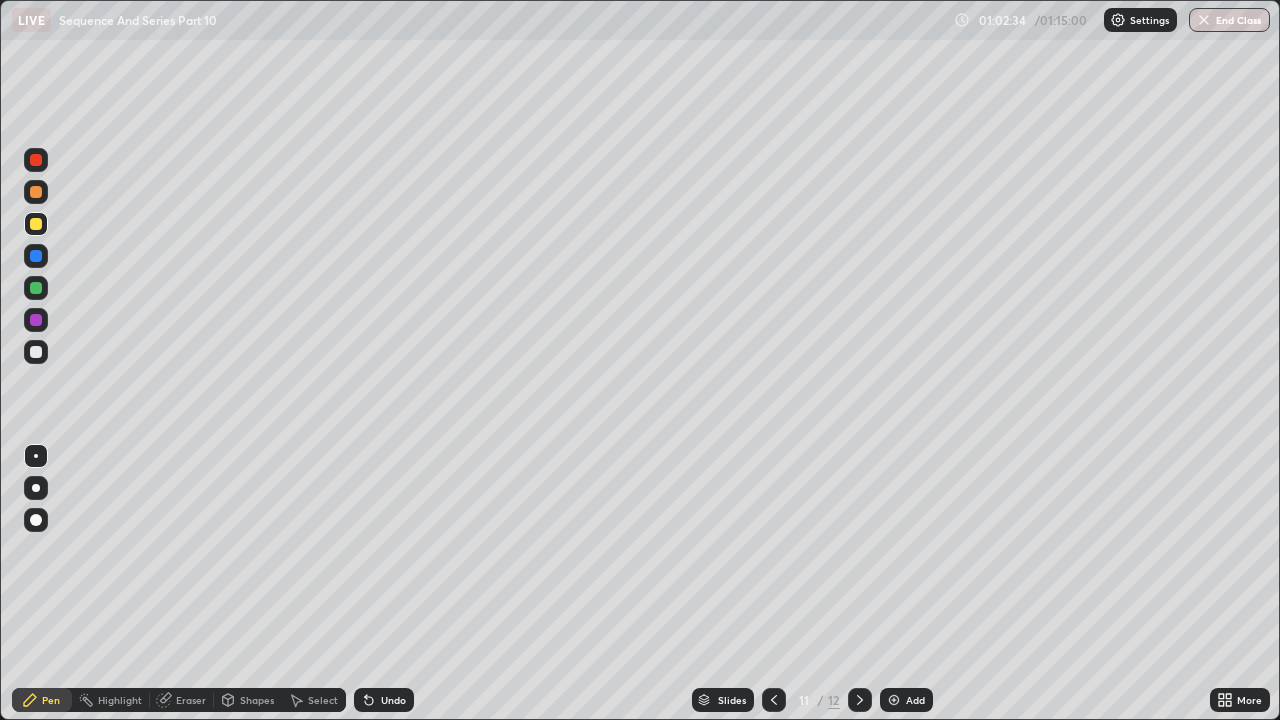 click 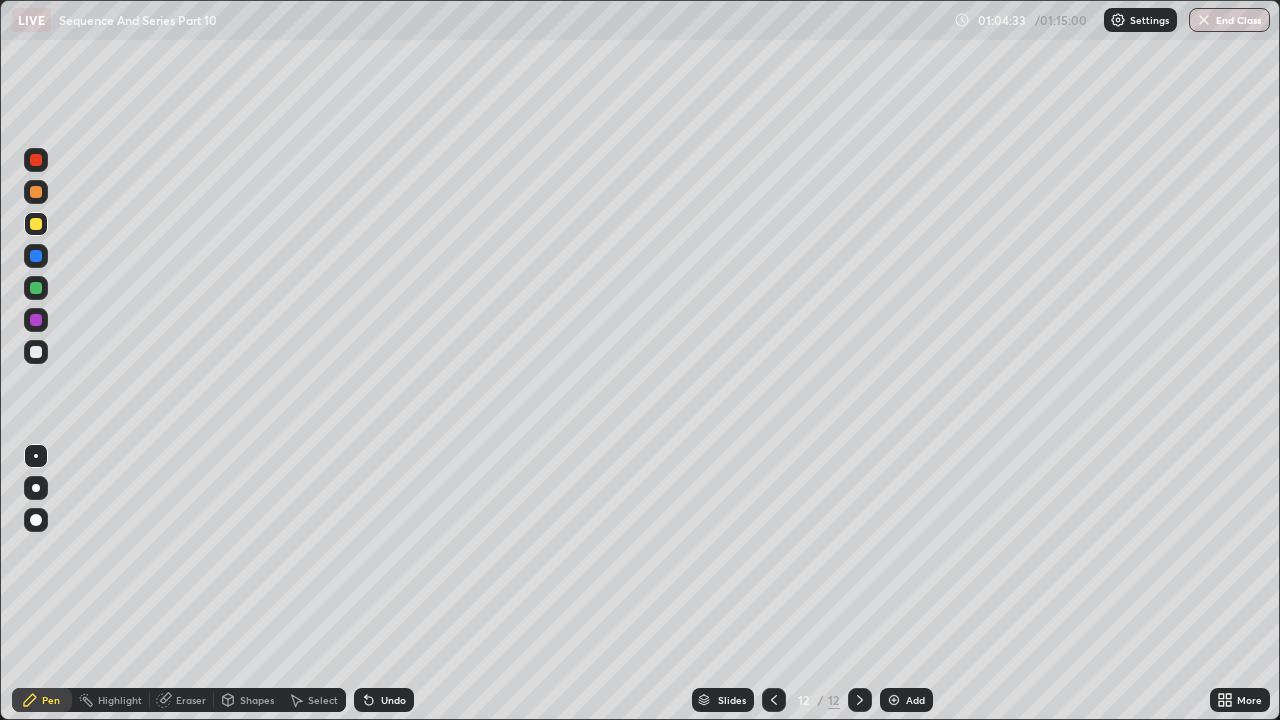 click on "Eraser" at bounding box center [191, 700] 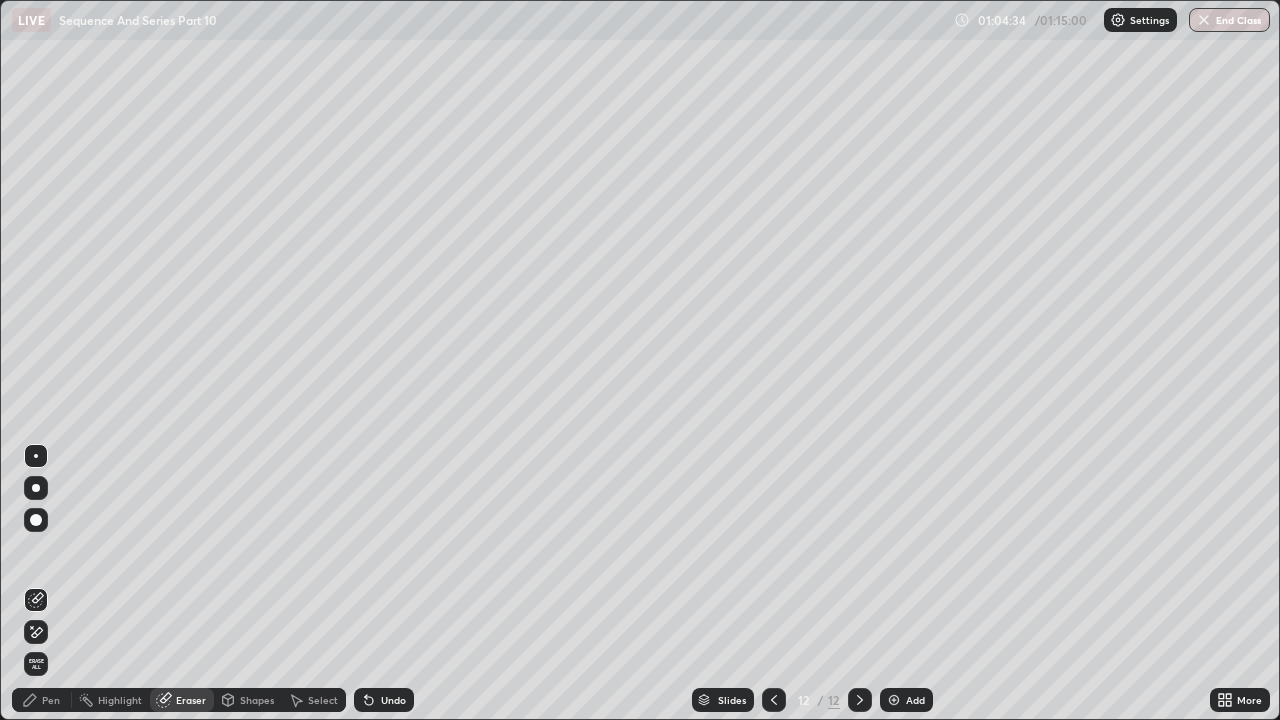 click on "Eraser" at bounding box center [191, 700] 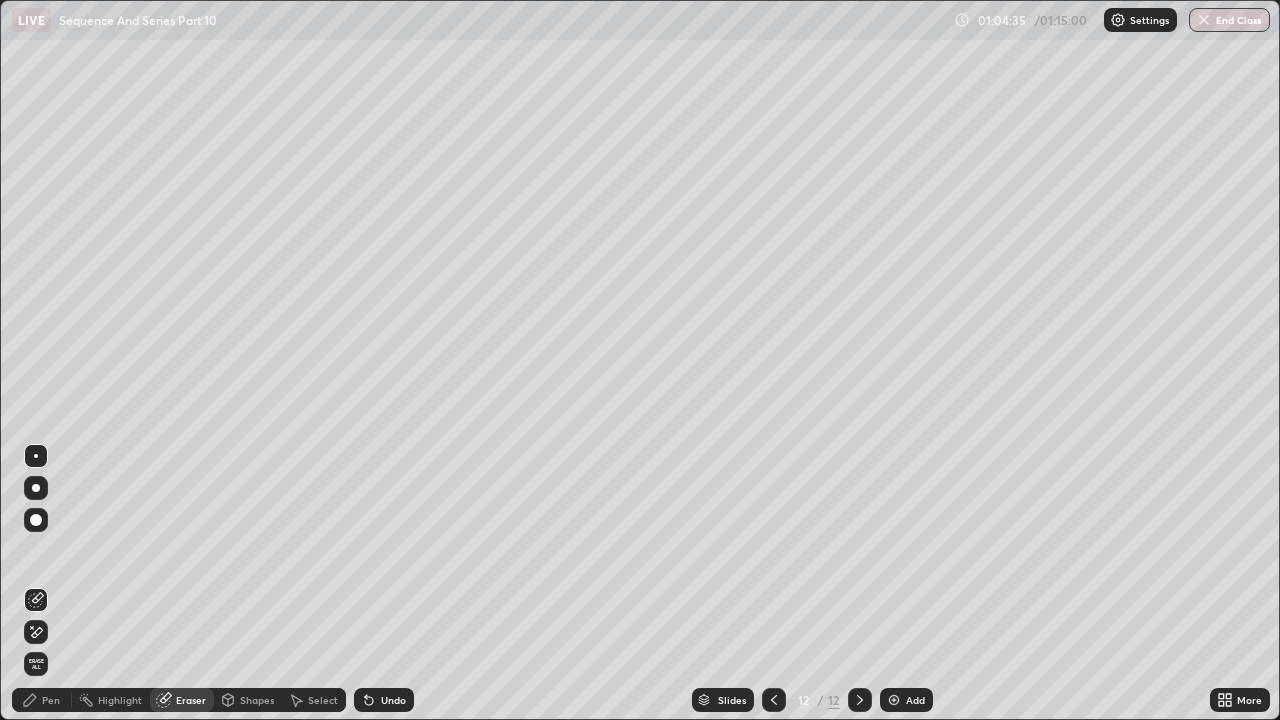 click on "Pen" at bounding box center [51, 700] 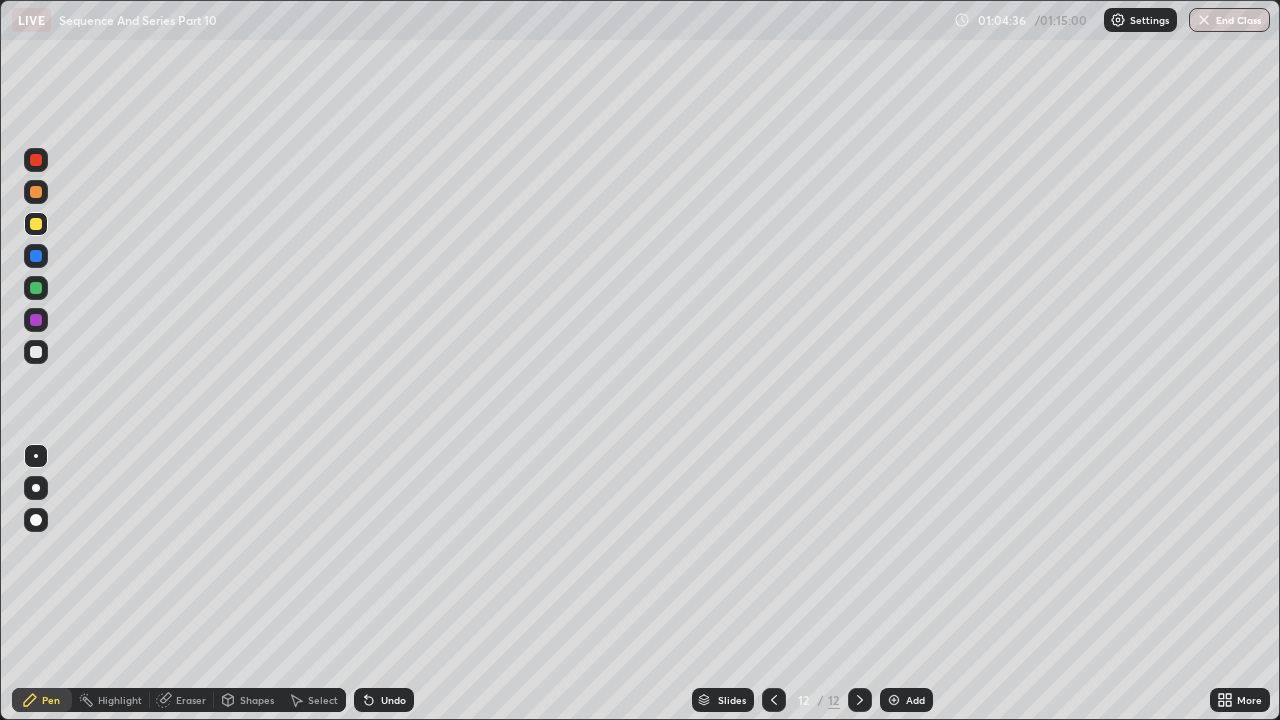 click at bounding box center [36, 288] 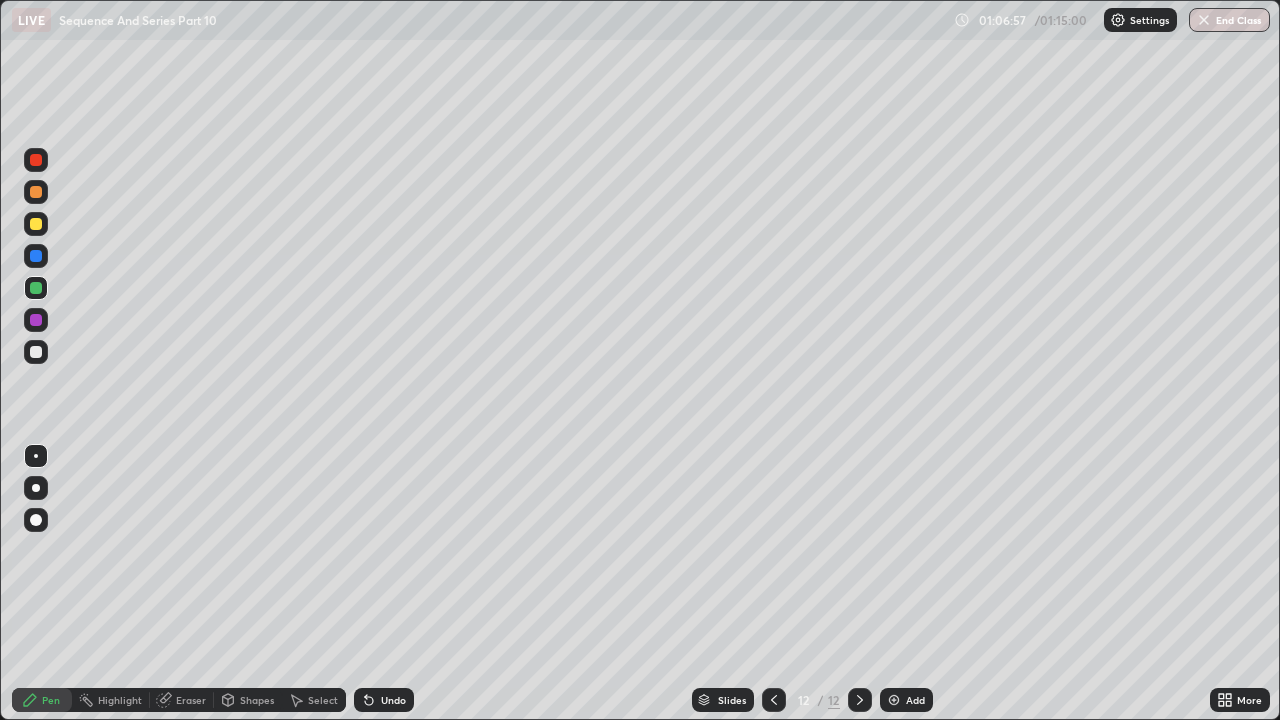 click at bounding box center [36, 160] 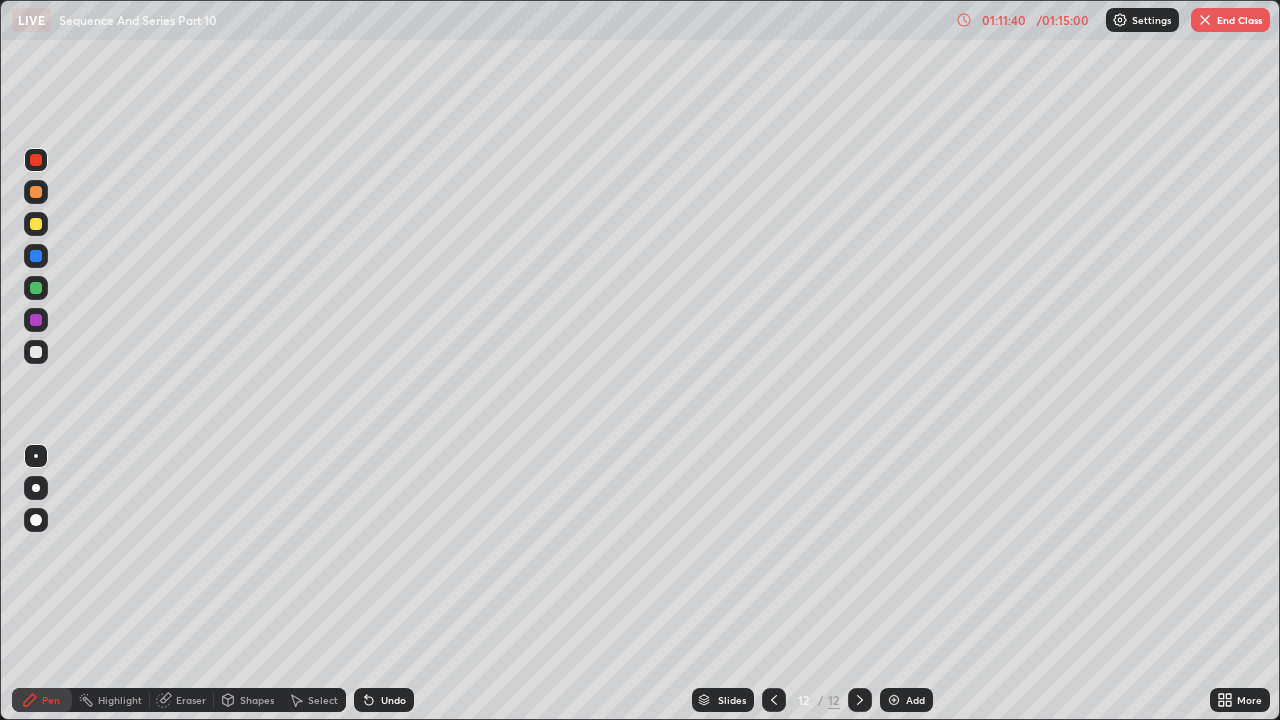 click 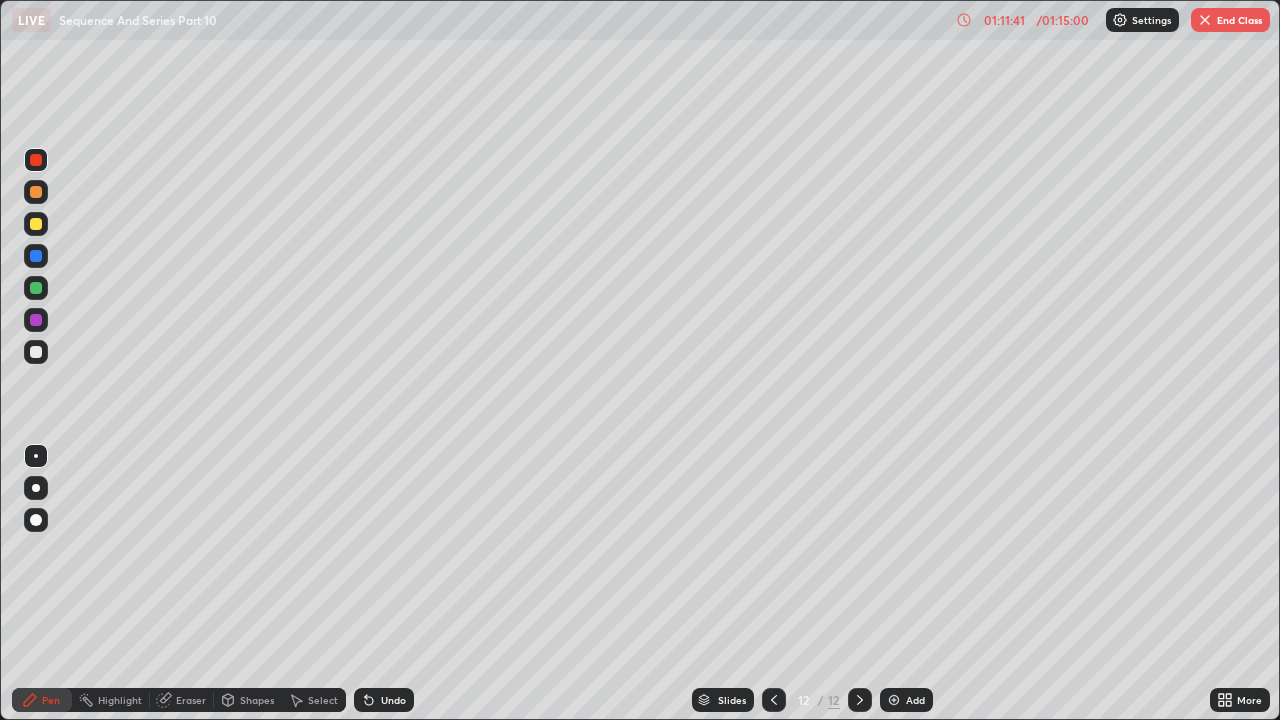 click at bounding box center [894, 700] 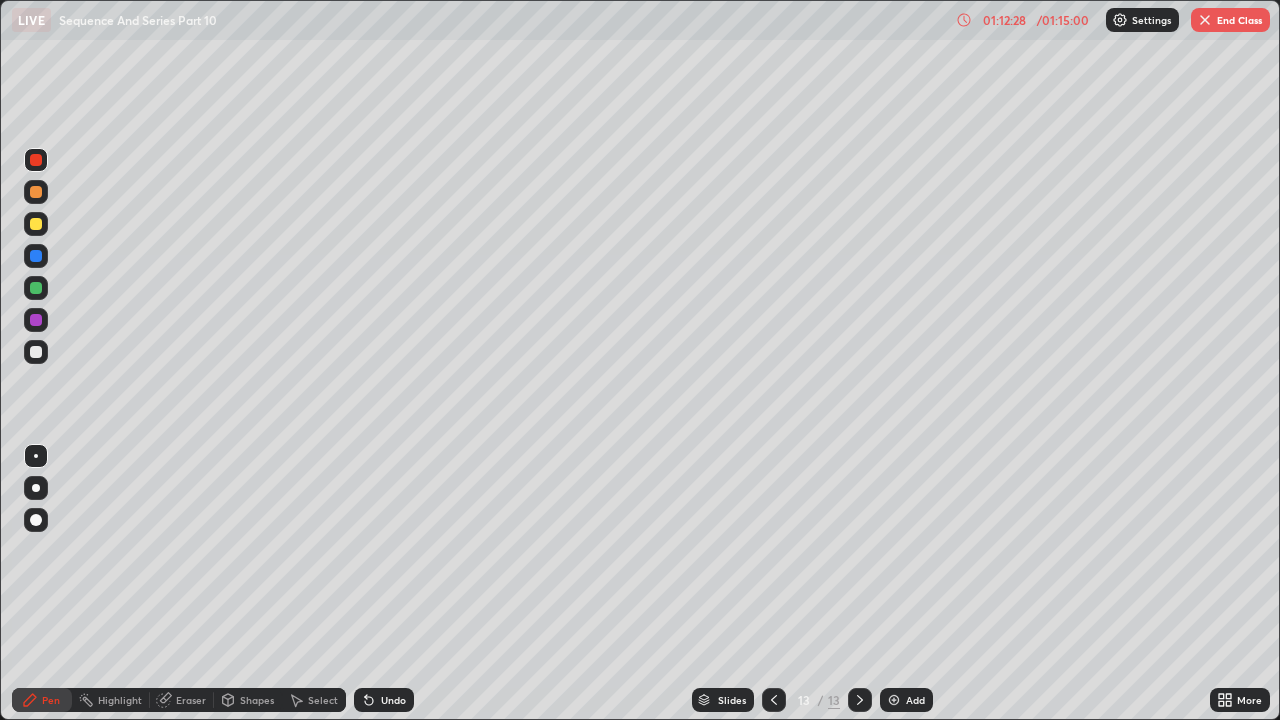 click 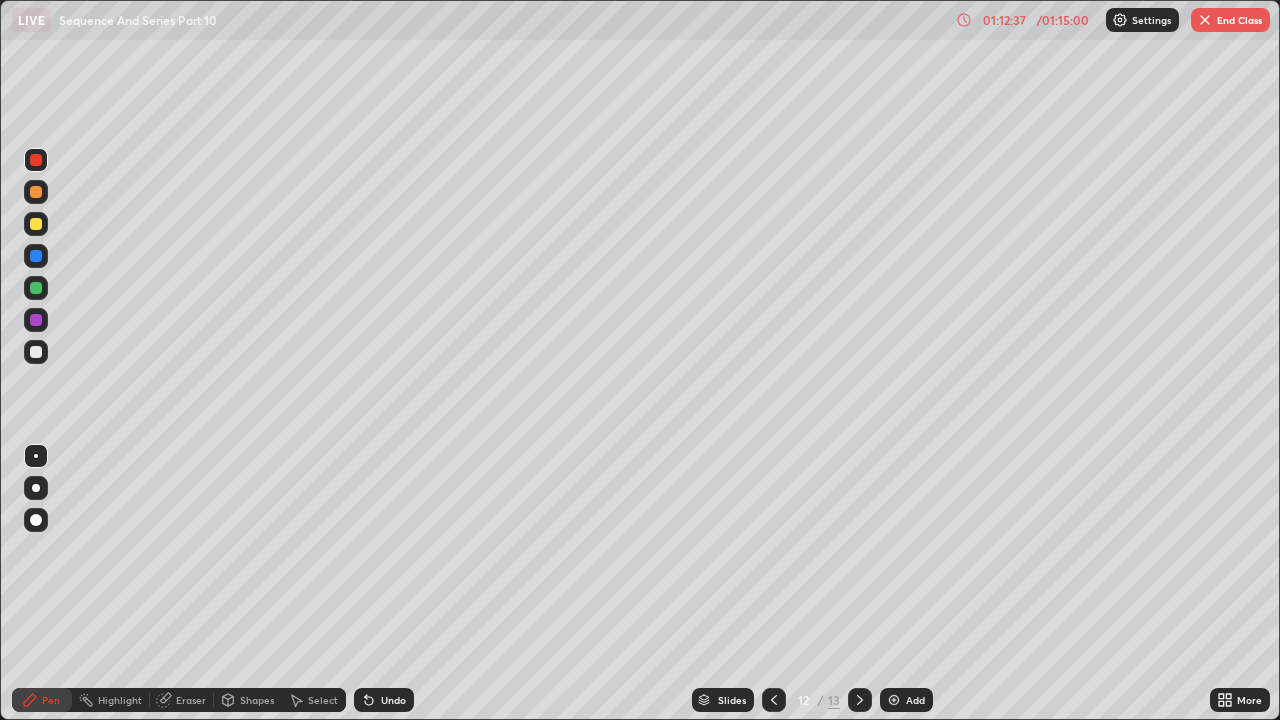 click 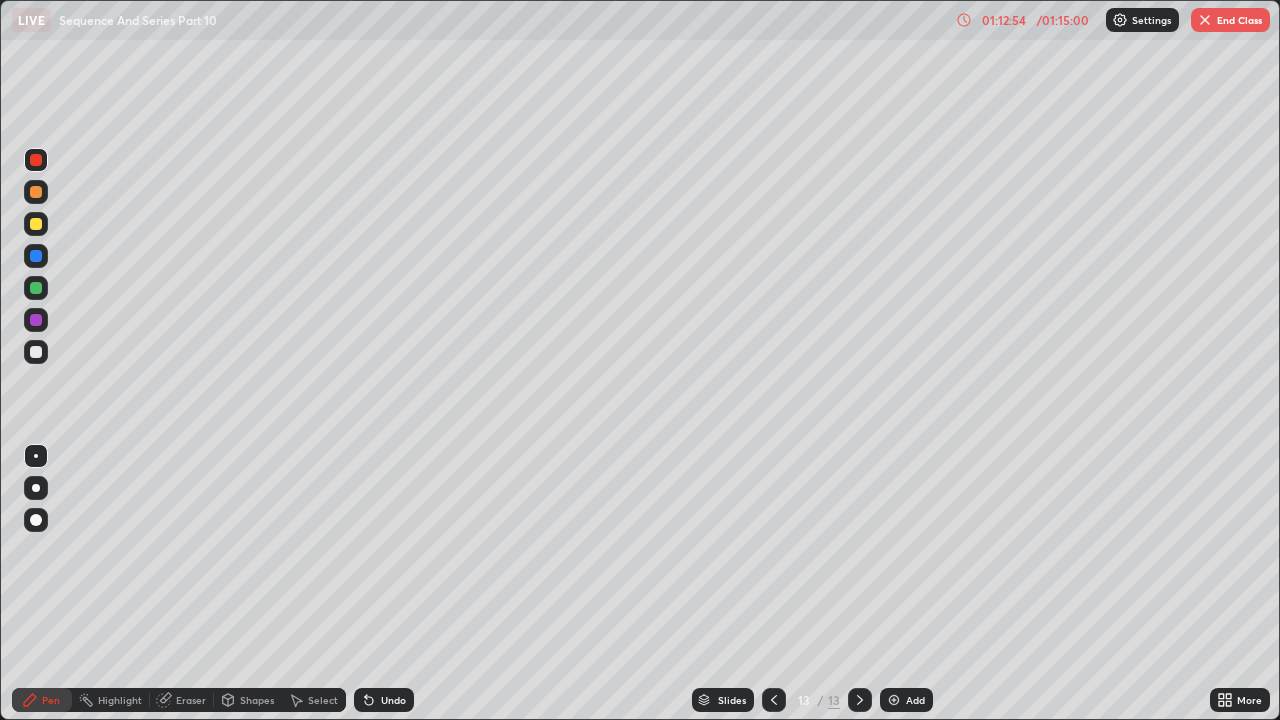 click on "Eraser" at bounding box center (191, 700) 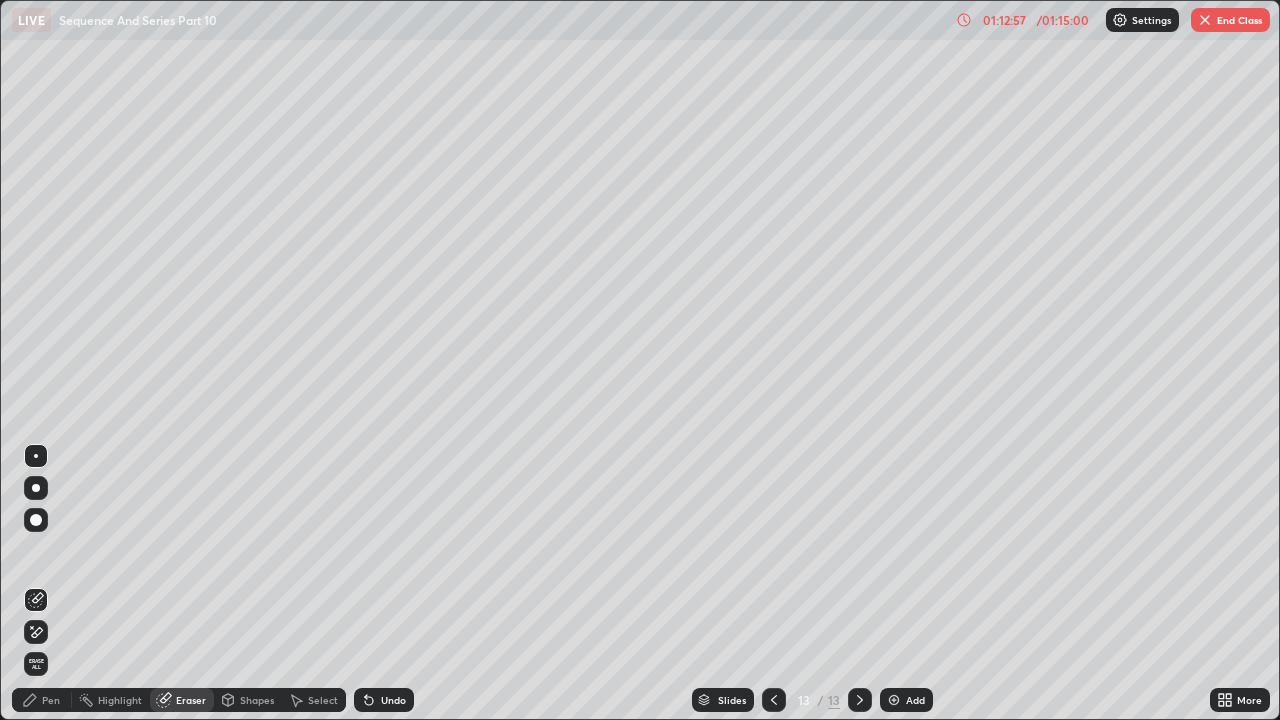 click on "Pen" at bounding box center [51, 700] 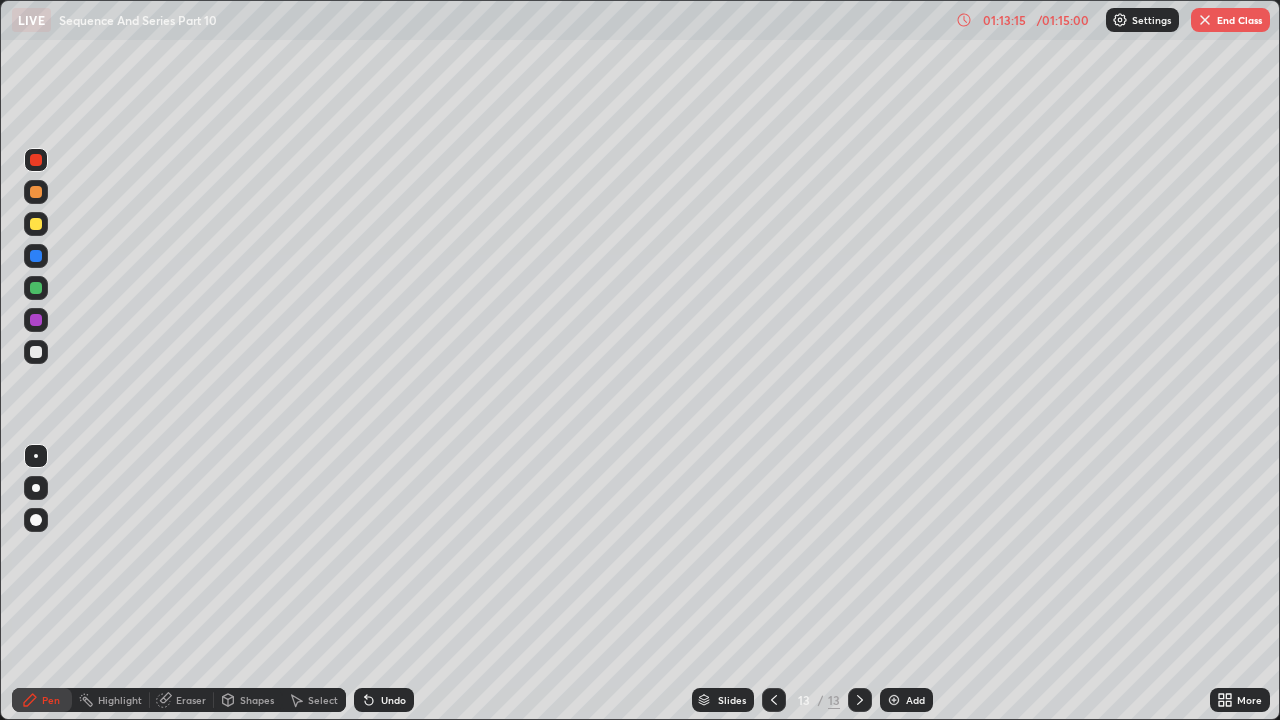 click 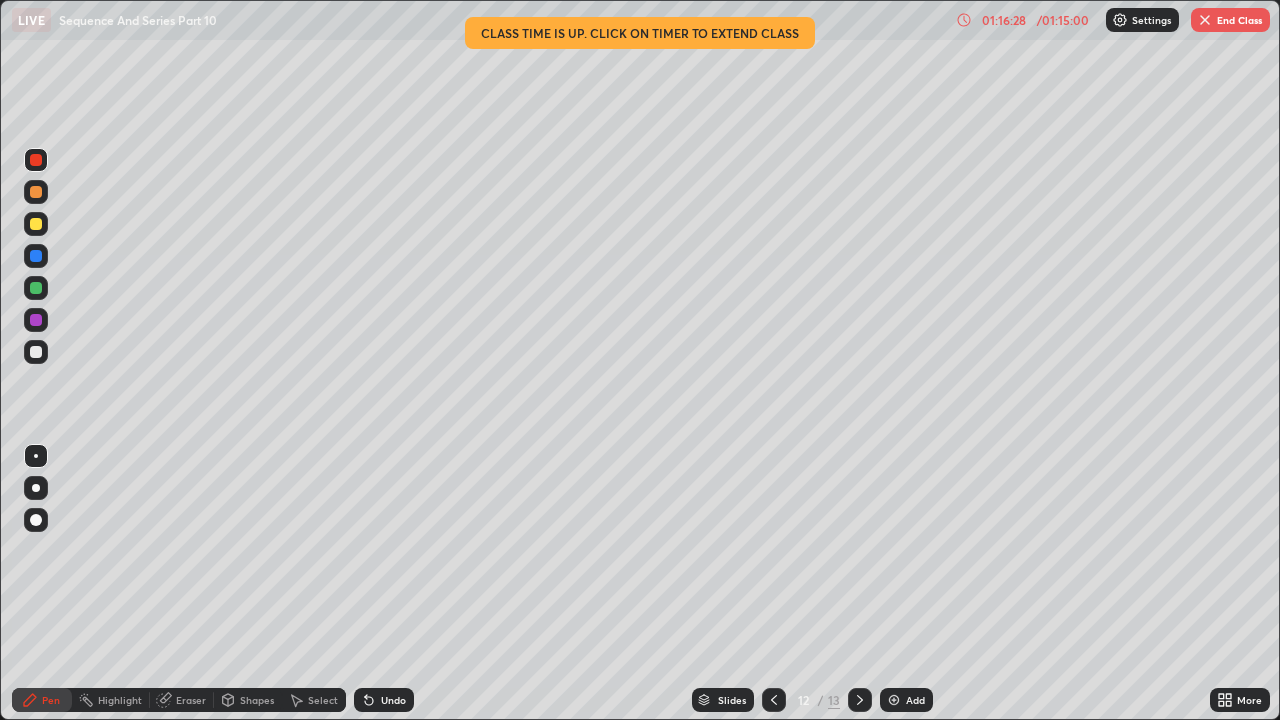 click at bounding box center (1205, 20) 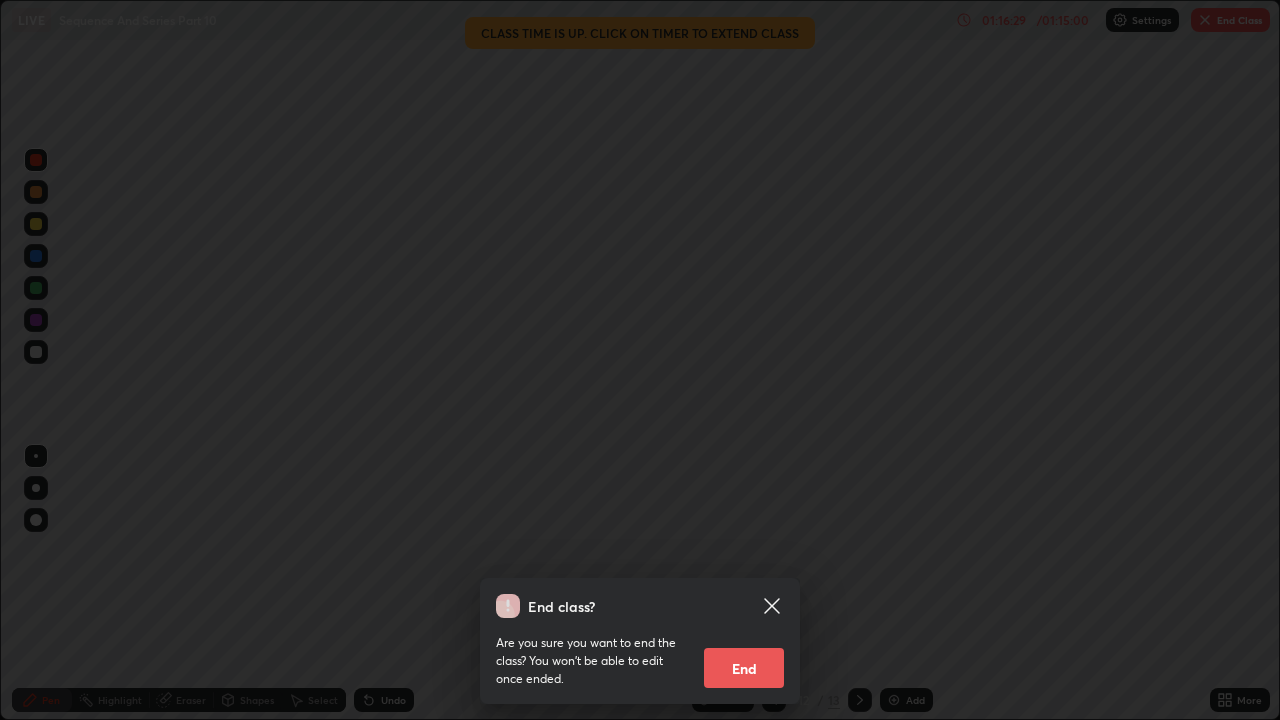 click on "End" at bounding box center (744, 668) 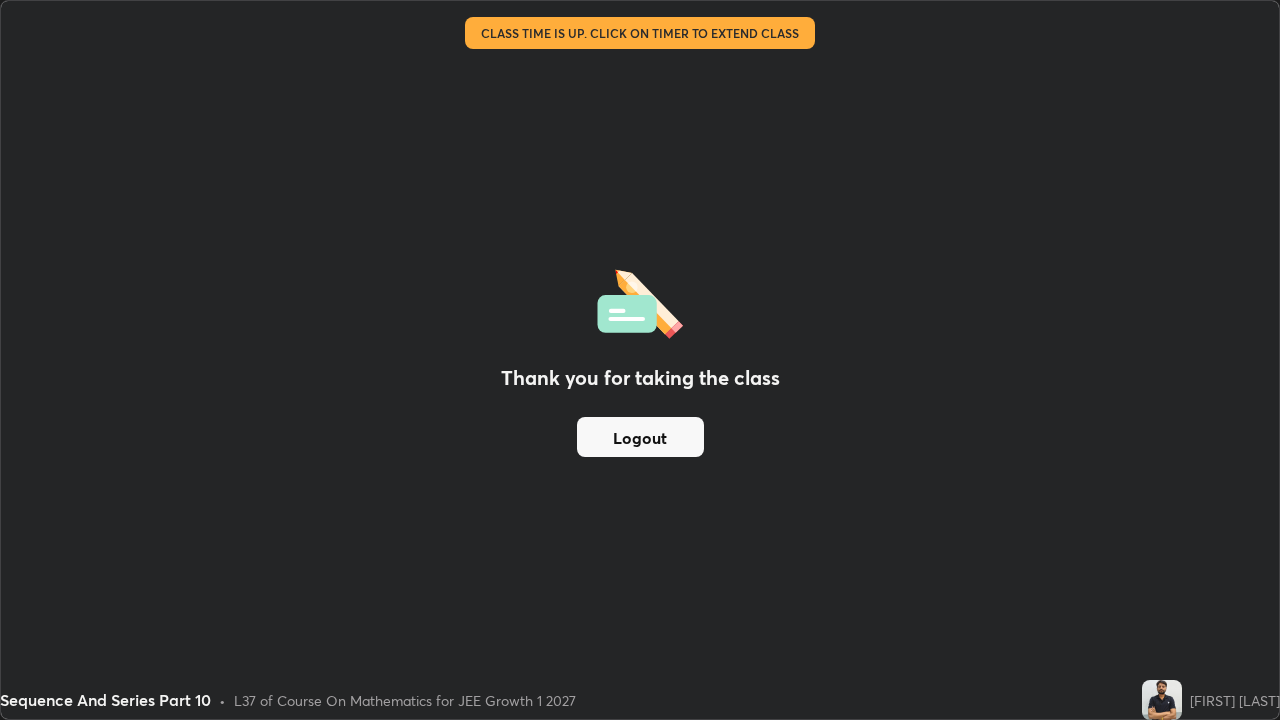 click on "Logout" at bounding box center [640, 437] 